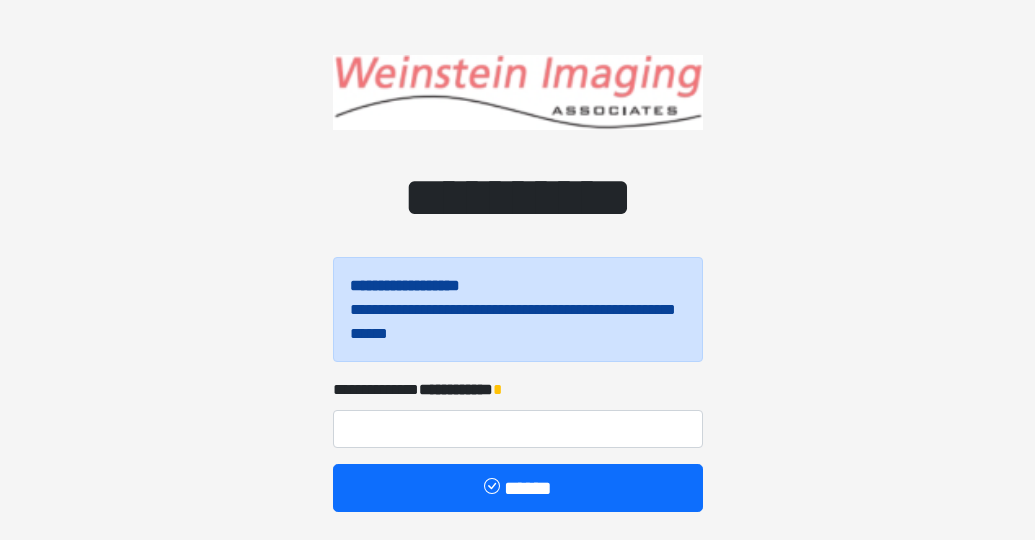 scroll, scrollTop: 0, scrollLeft: 0, axis: both 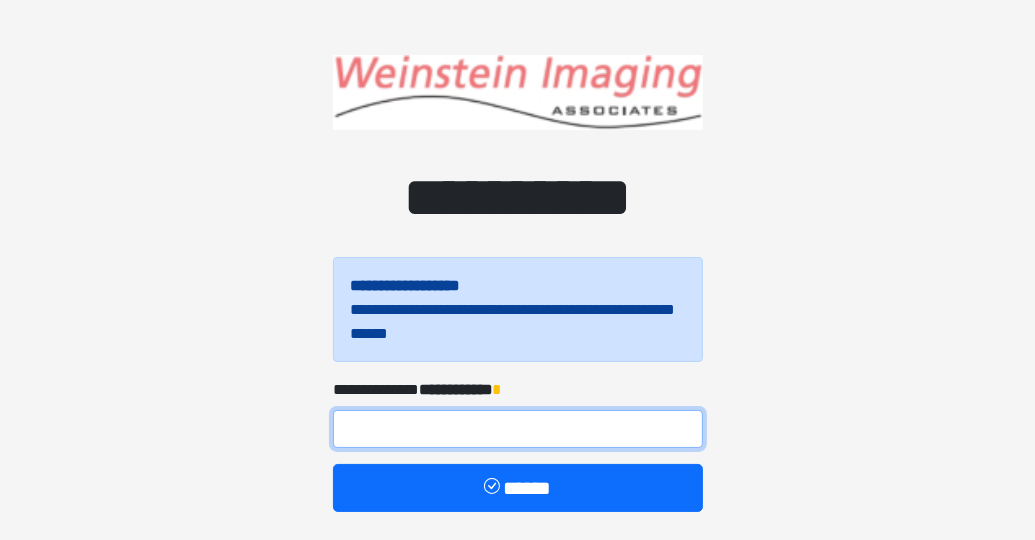 click at bounding box center [518, 429] 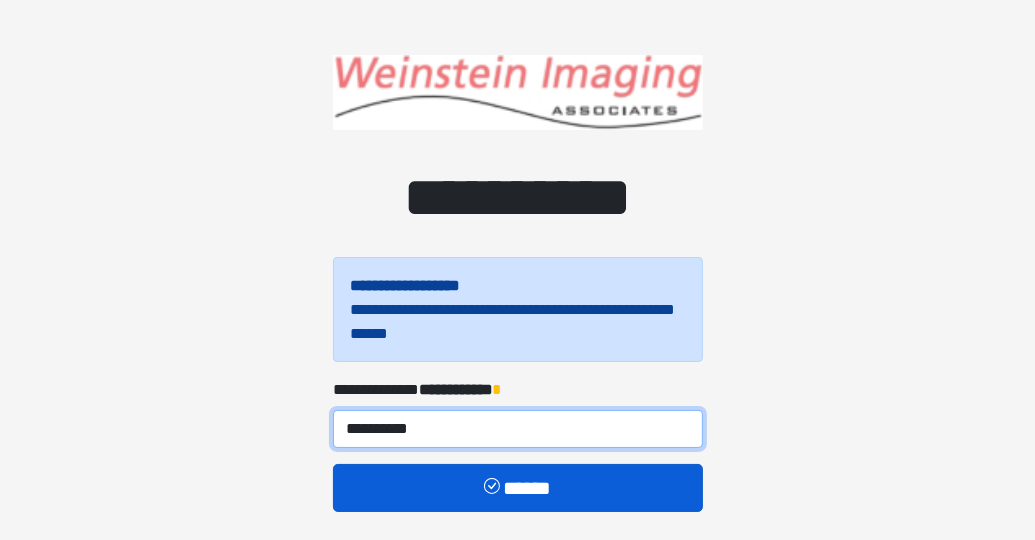 type on "**********" 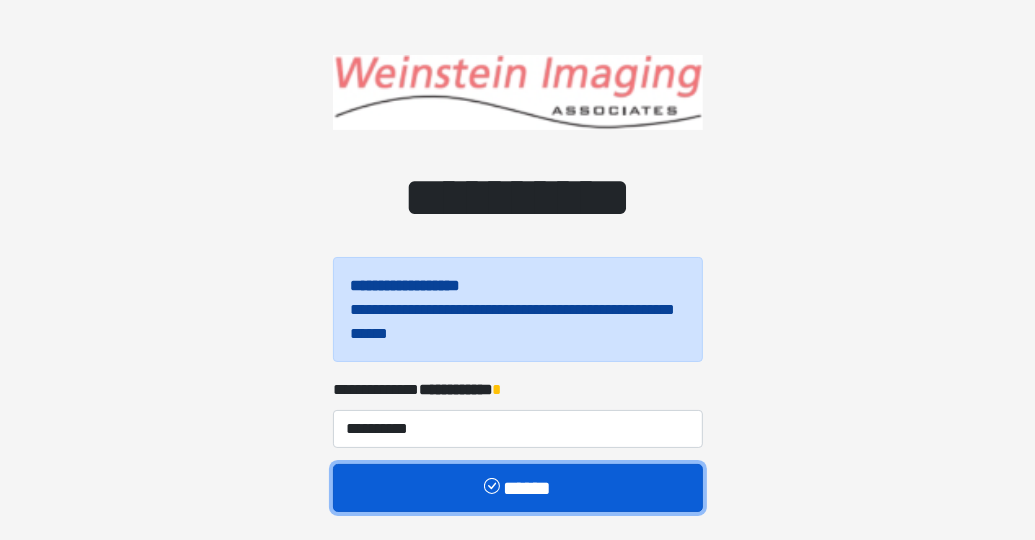 click on "******" at bounding box center [518, 488] 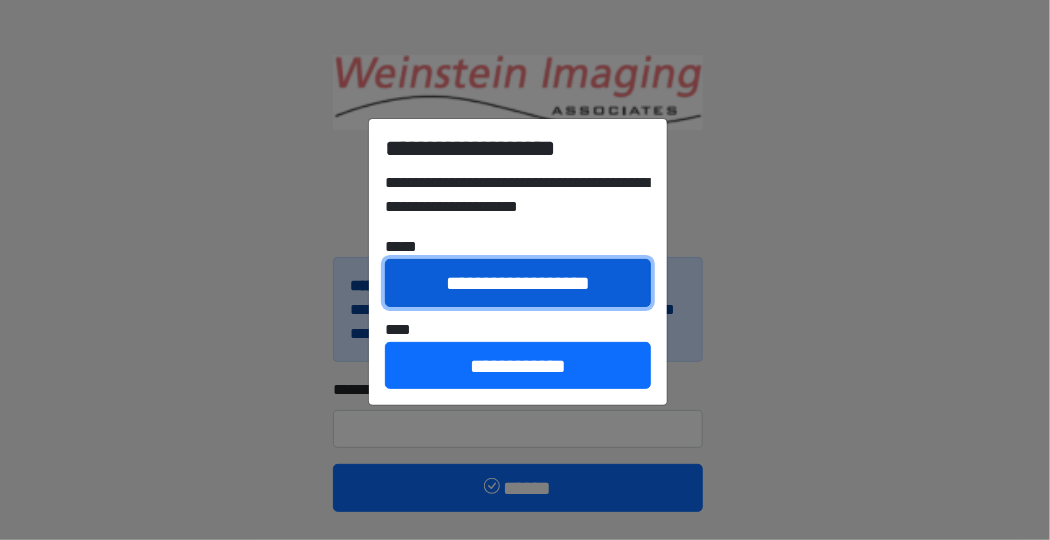 click on "**********" at bounding box center [518, 283] 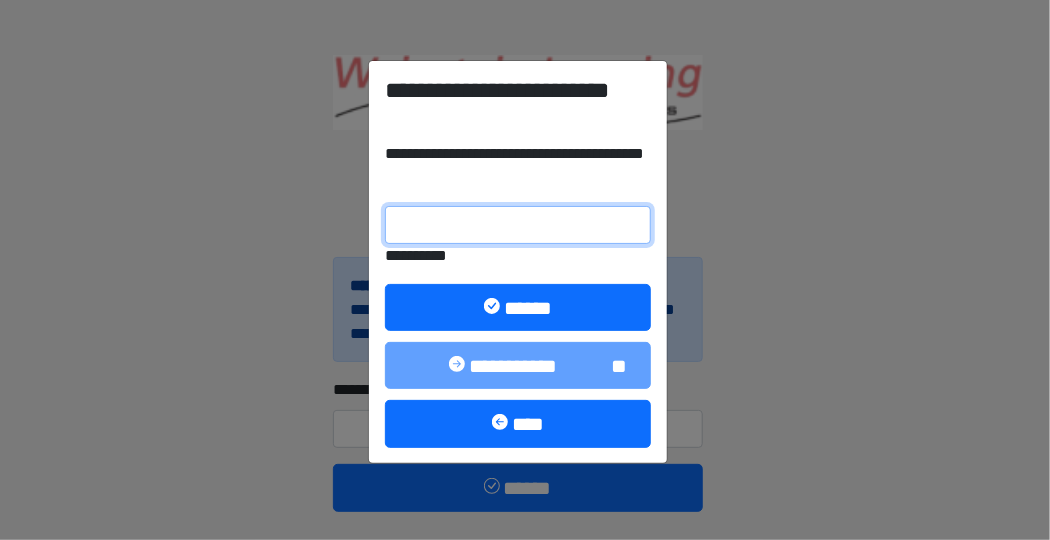 click on "**********" at bounding box center (518, 225) 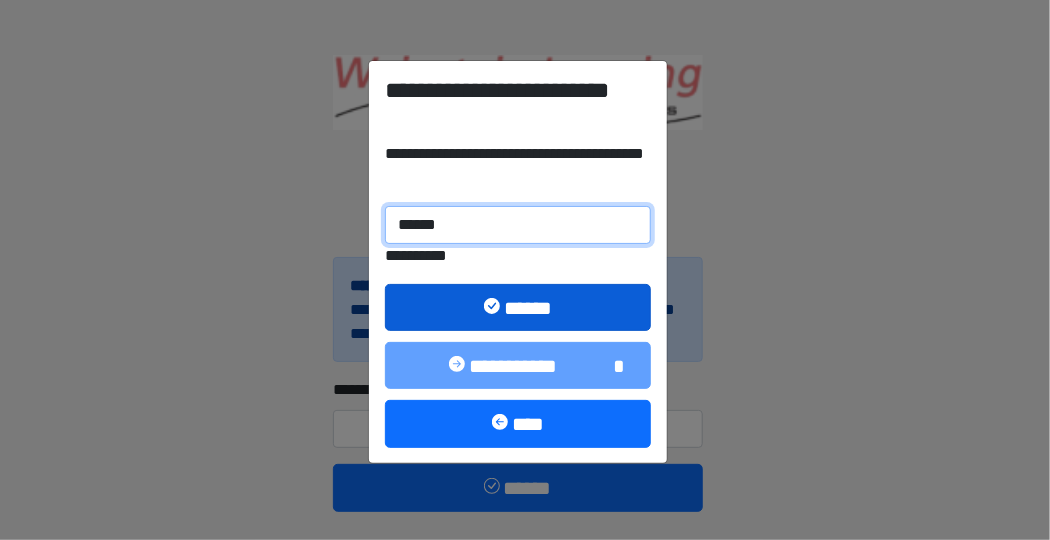 type on "******" 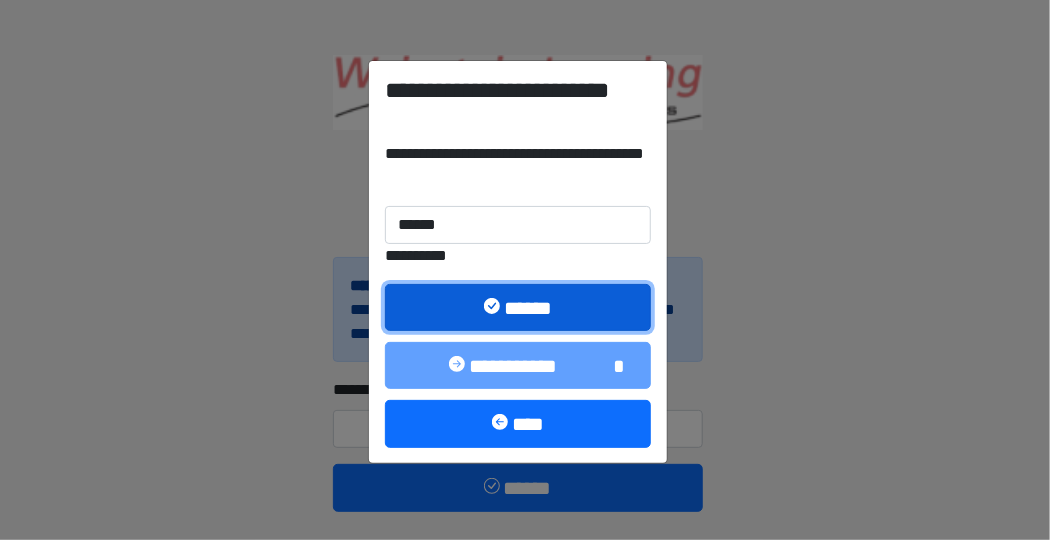 click on "******" at bounding box center [518, 308] 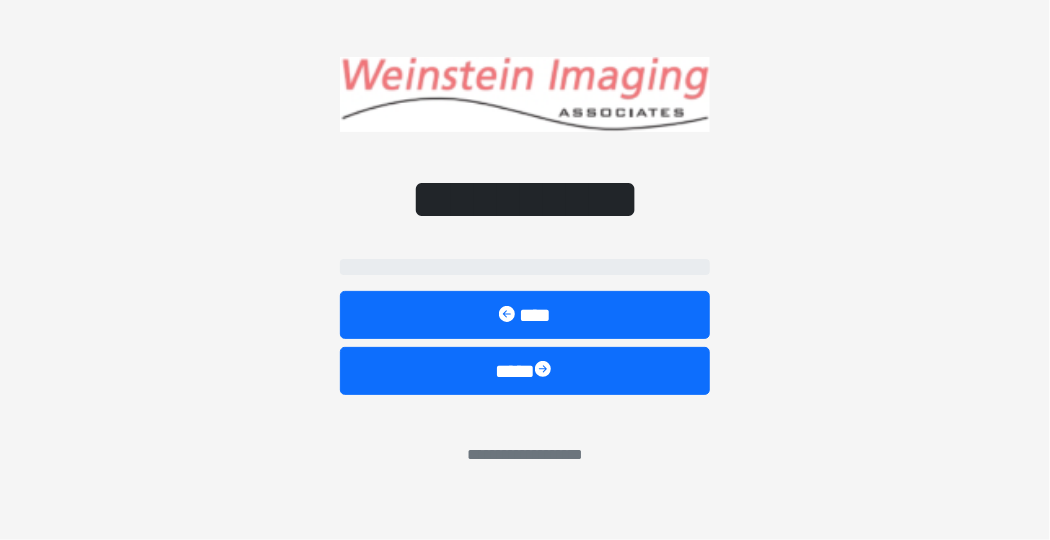 select on "*******" 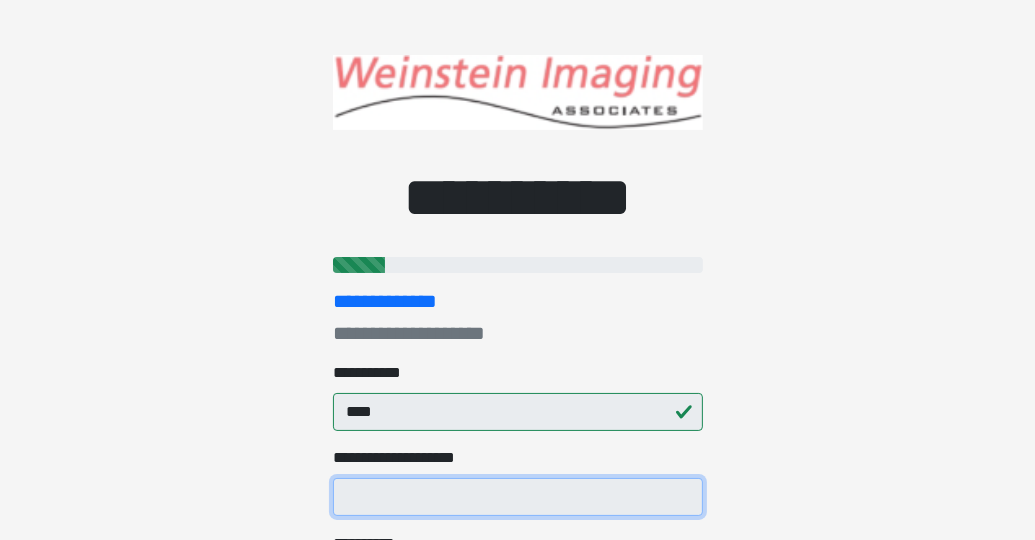 click on "**********" at bounding box center [518, 497] 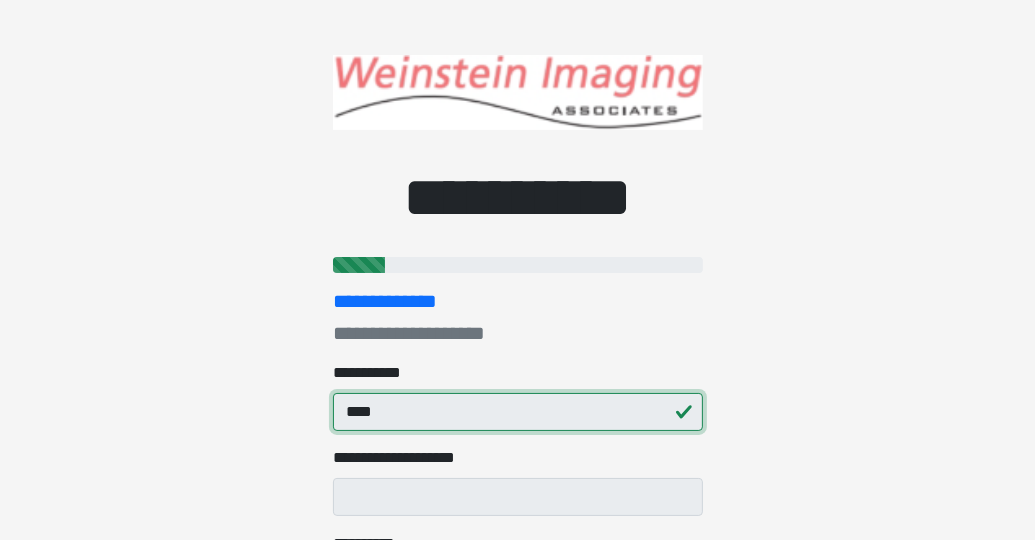 click on "****" at bounding box center [518, 412] 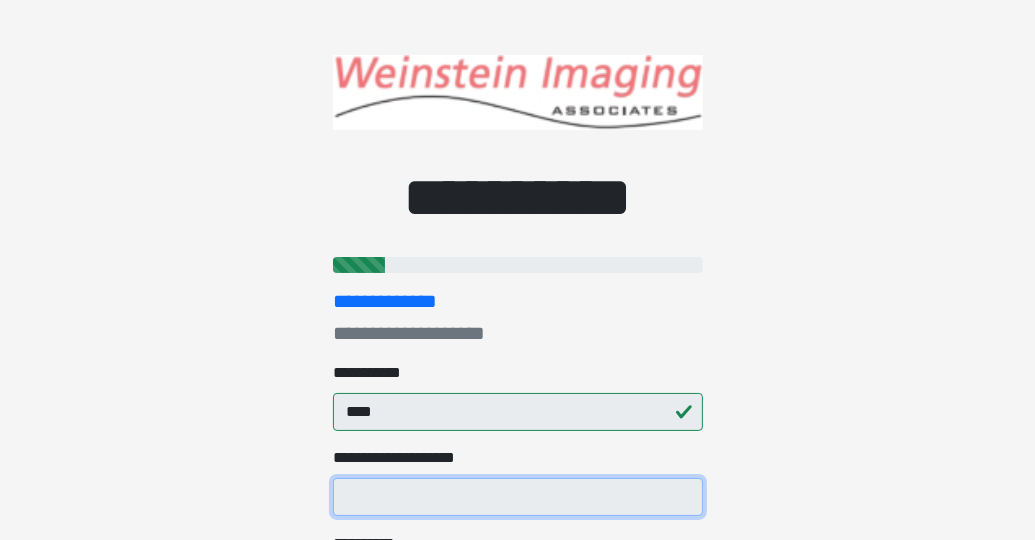 click on "**********" at bounding box center (518, 497) 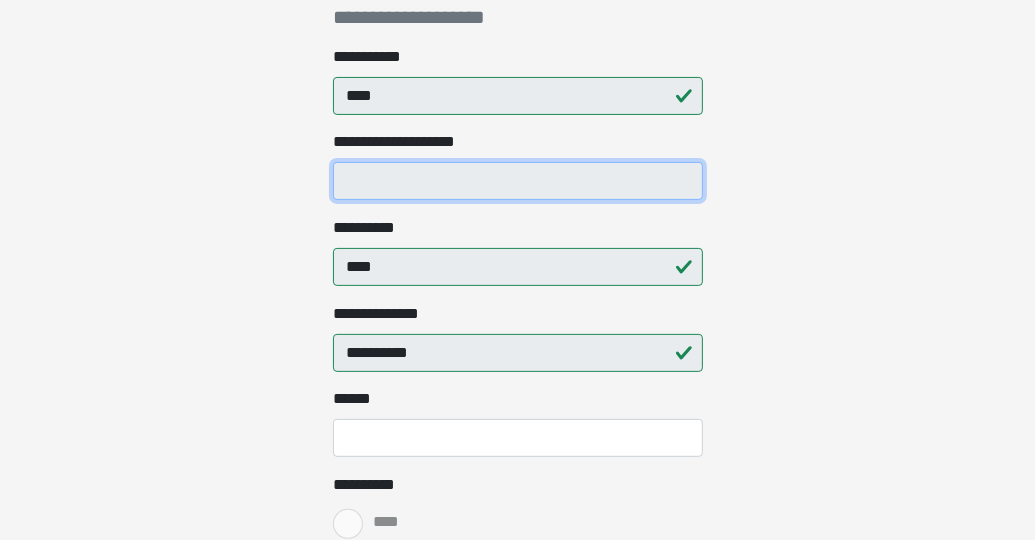 scroll, scrollTop: 310, scrollLeft: 0, axis: vertical 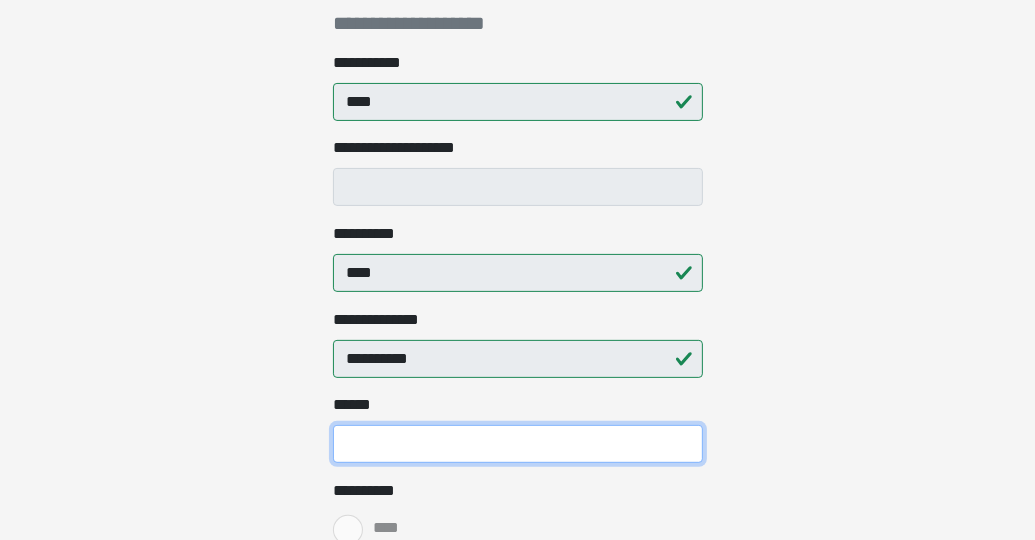 click on "**** *" at bounding box center [518, 444] 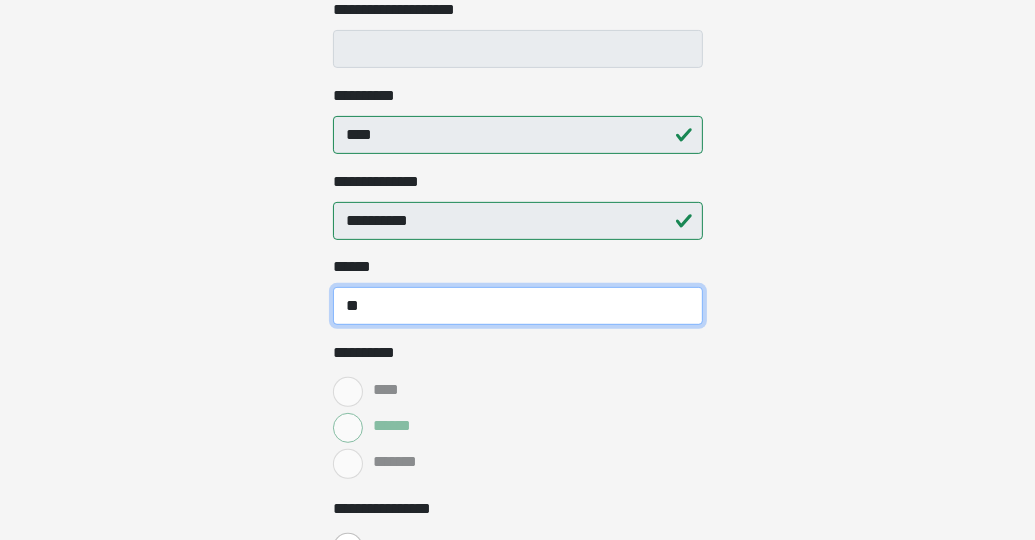 scroll, scrollTop: 458, scrollLeft: 0, axis: vertical 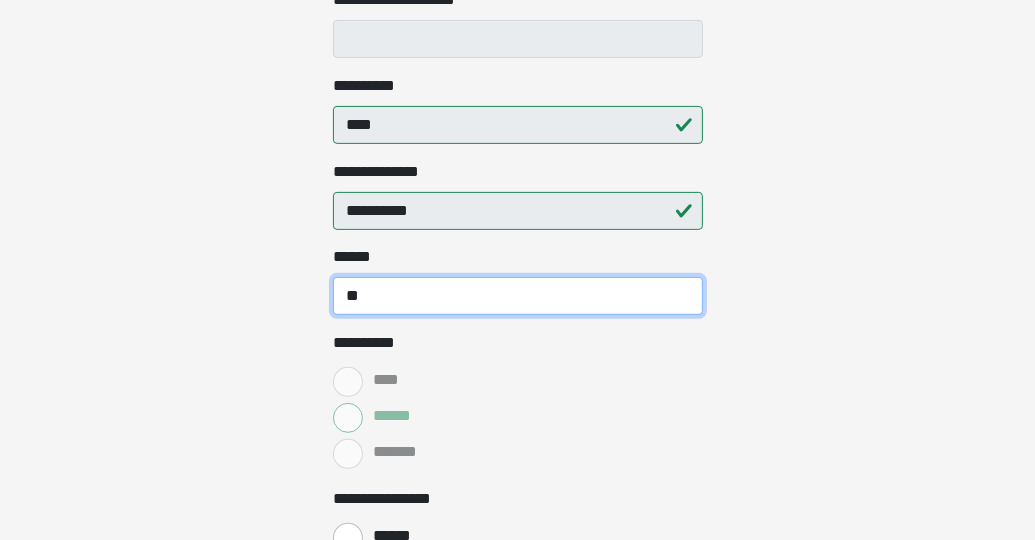 type on "**" 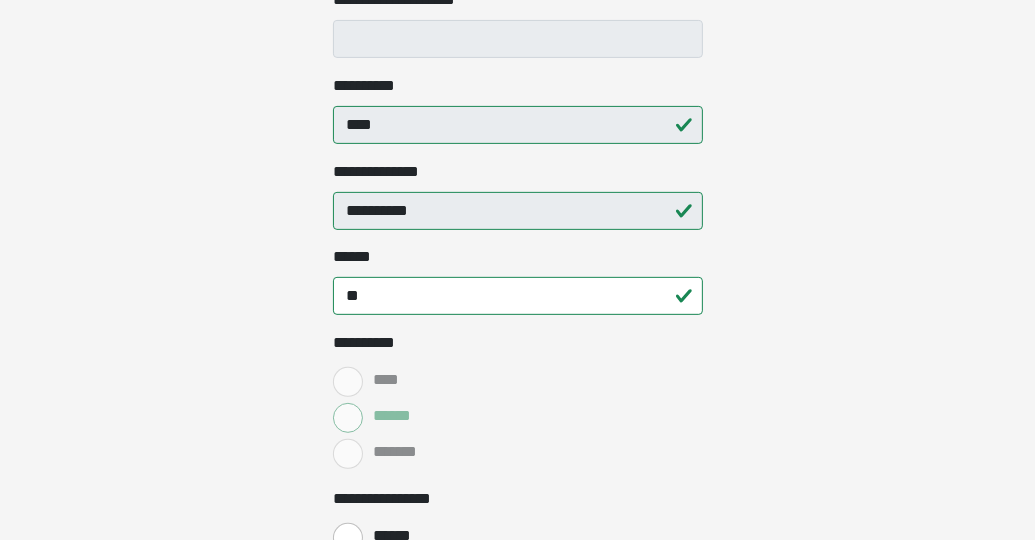click on "******" at bounding box center (518, 416) 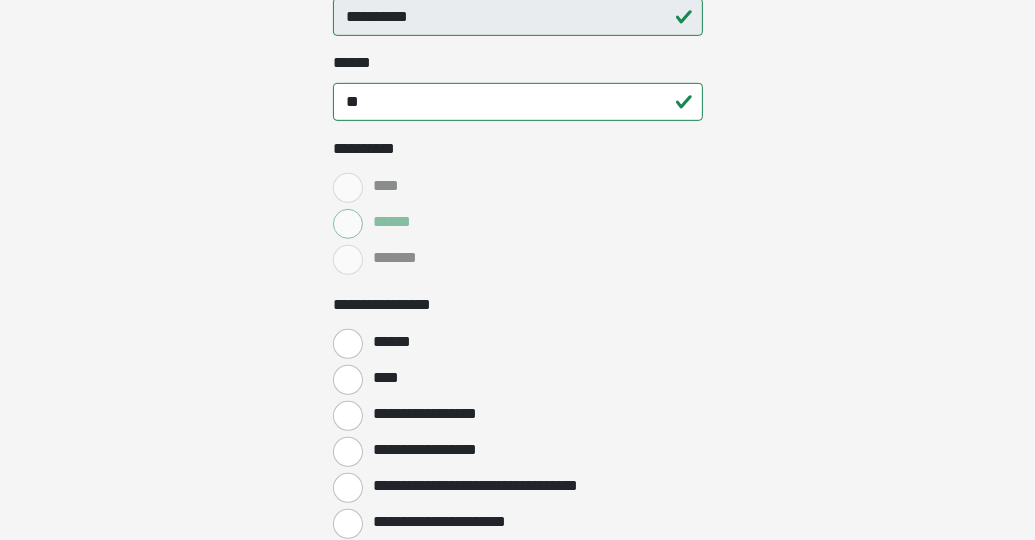 scroll, scrollTop: 659, scrollLeft: 0, axis: vertical 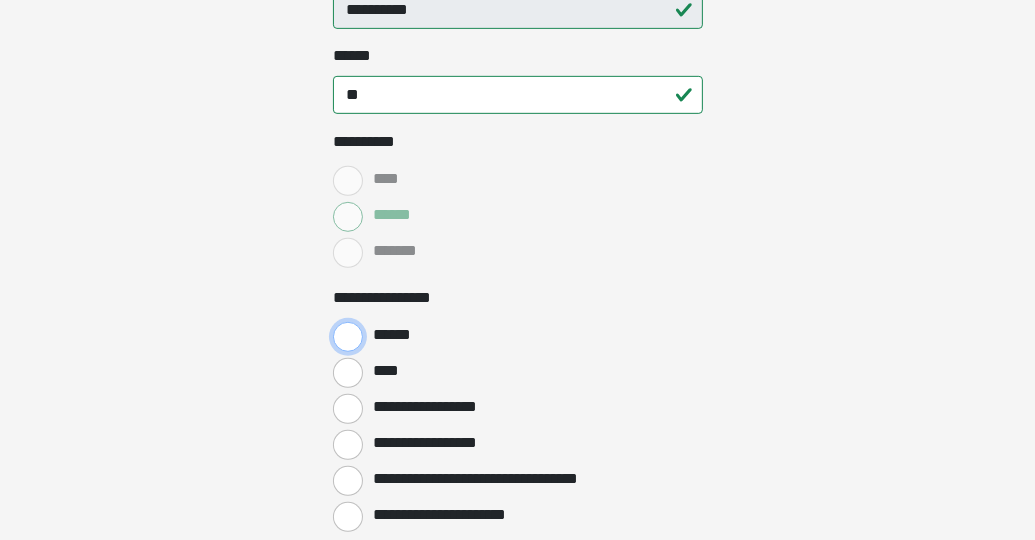 click on "******" at bounding box center (348, 337) 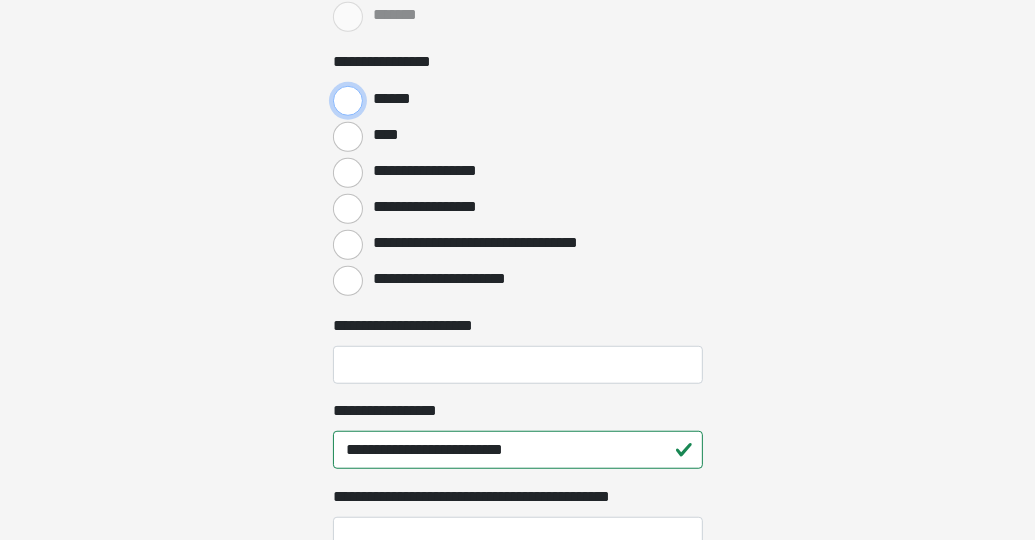 scroll, scrollTop: 896, scrollLeft: 0, axis: vertical 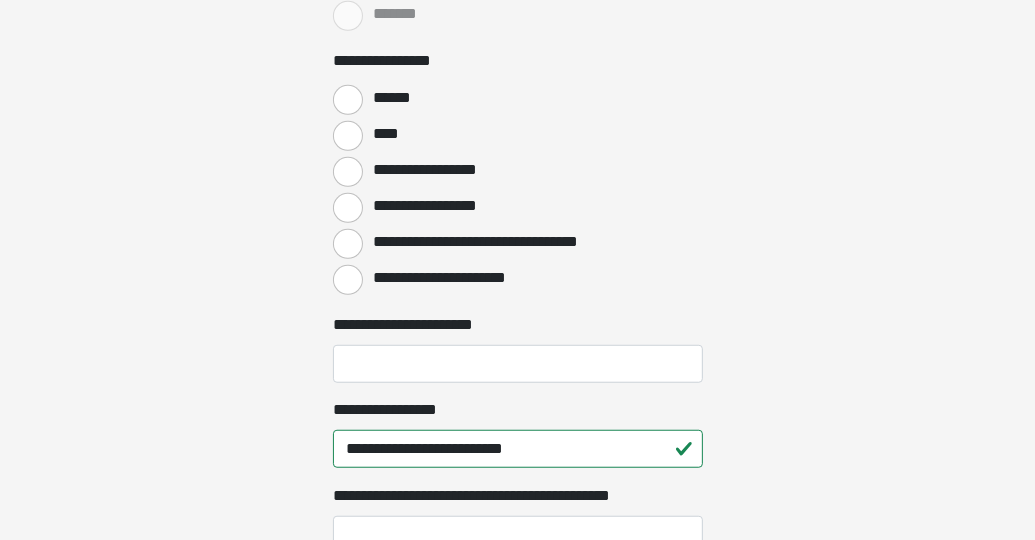 drag, startPoint x: 713, startPoint y: 378, endPoint x: 668, endPoint y: 361, distance: 48.104053 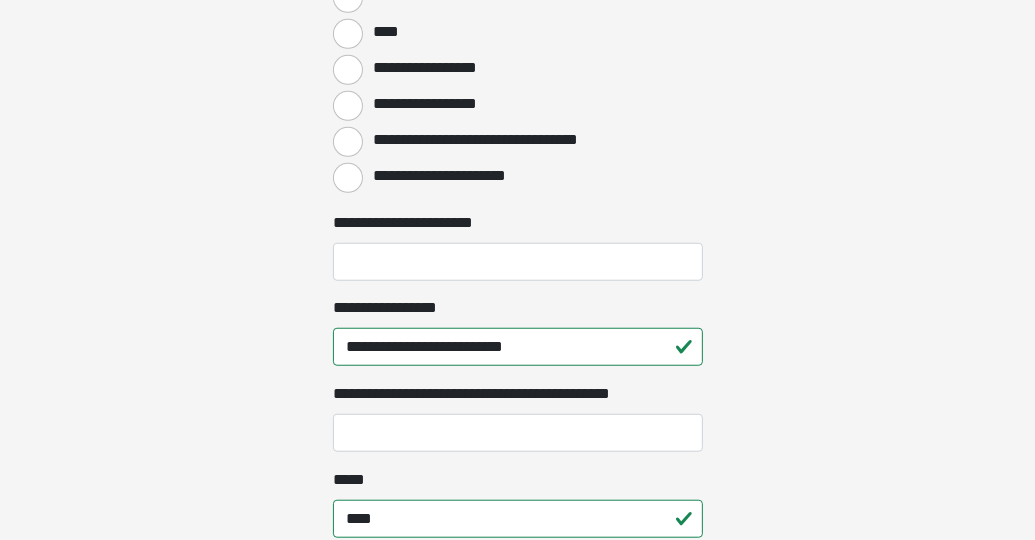 scroll, scrollTop: 999, scrollLeft: 0, axis: vertical 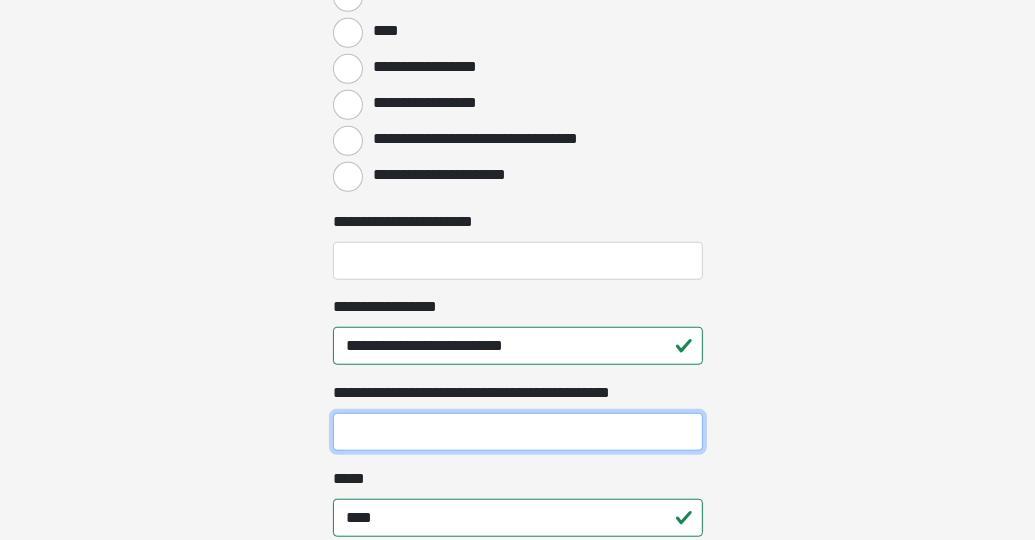 click on "**********" at bounding box center (518, 432) 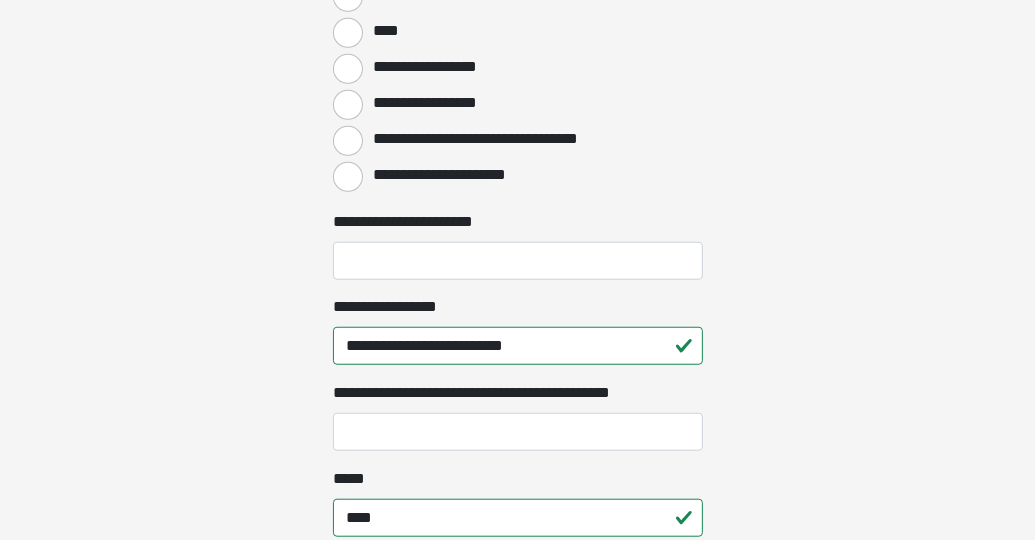 click on "**********" at bounding box center (517, -729) 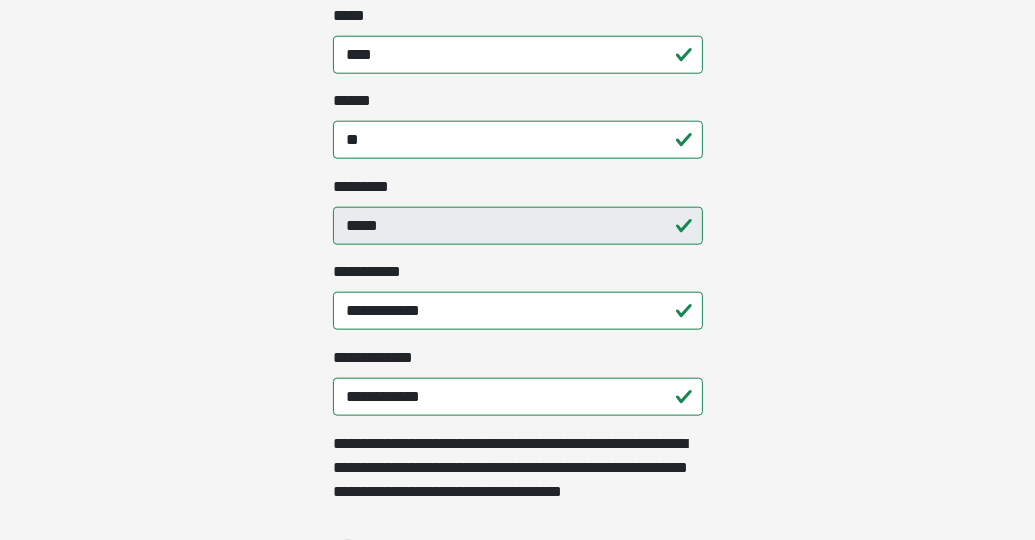 scroll, scrollTop: 1460, scrollLeft: 0, axis: vertical 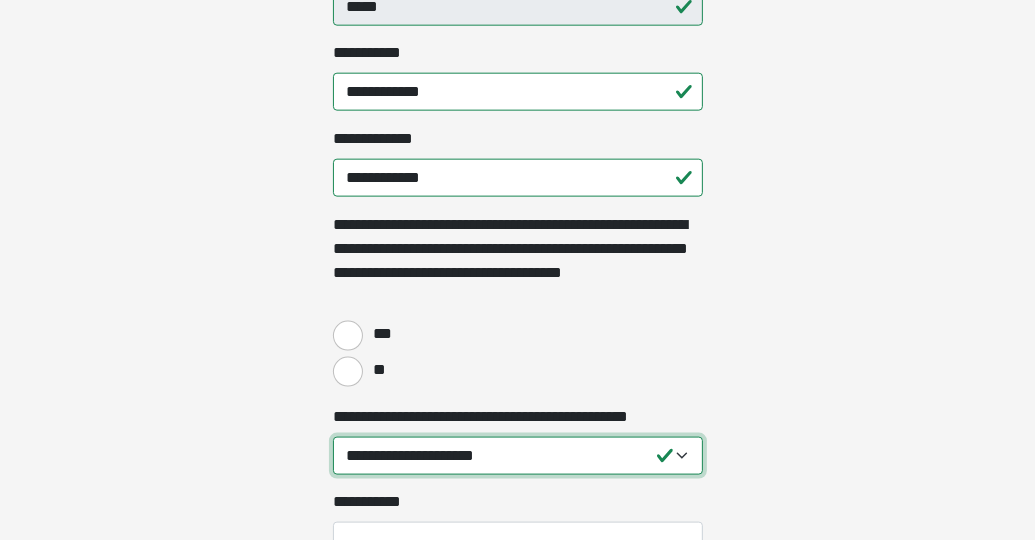 click on "**********" at bounding box center (518, 456) 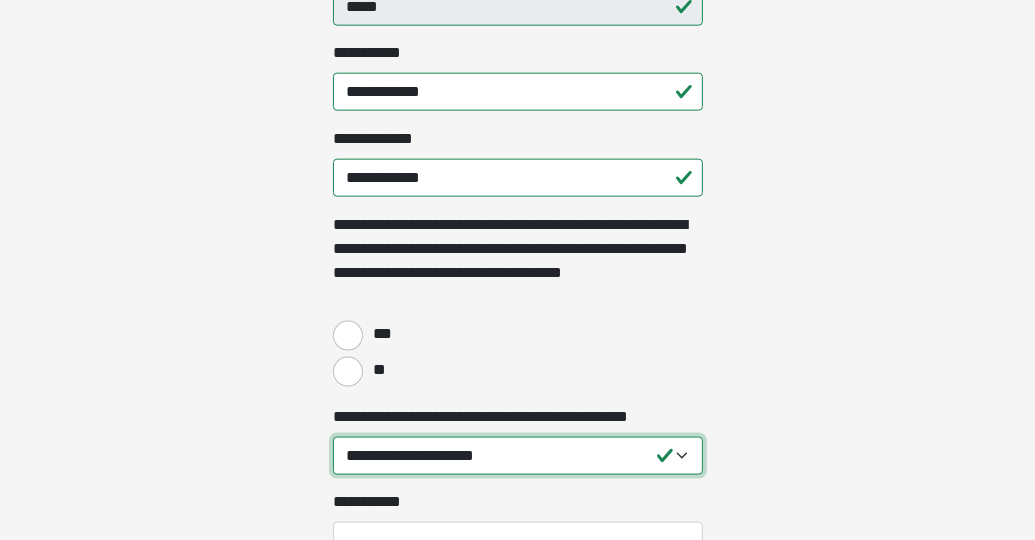 select on "**********" 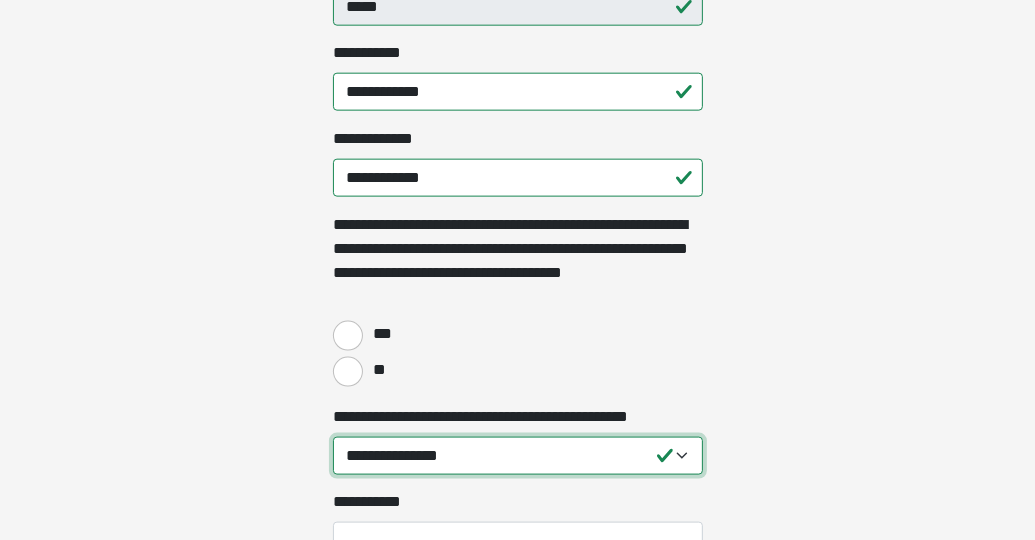 click on "**********" at bounding box center [518, 456] 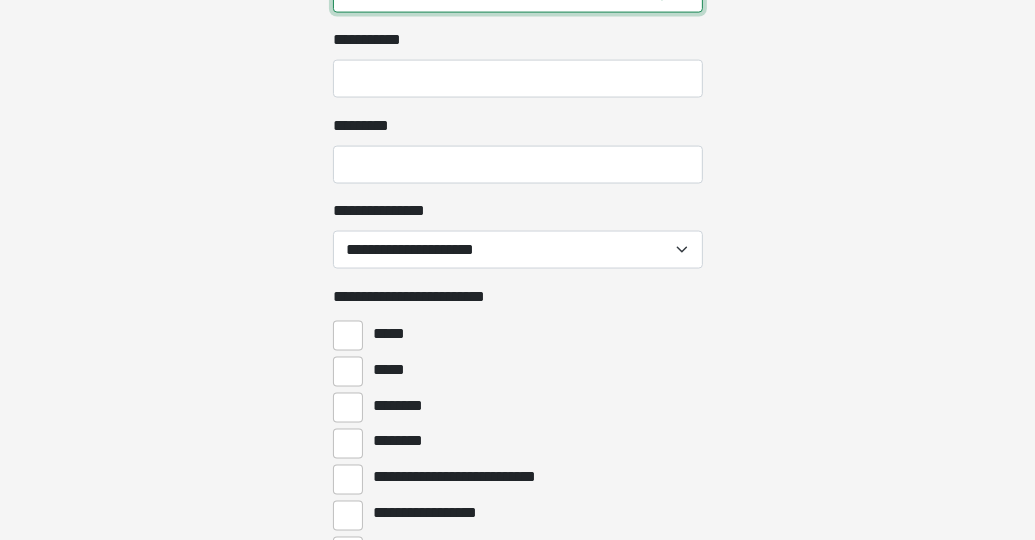 scroll, scrollTop: 2146, scrollLeft: 0, axis: vertical 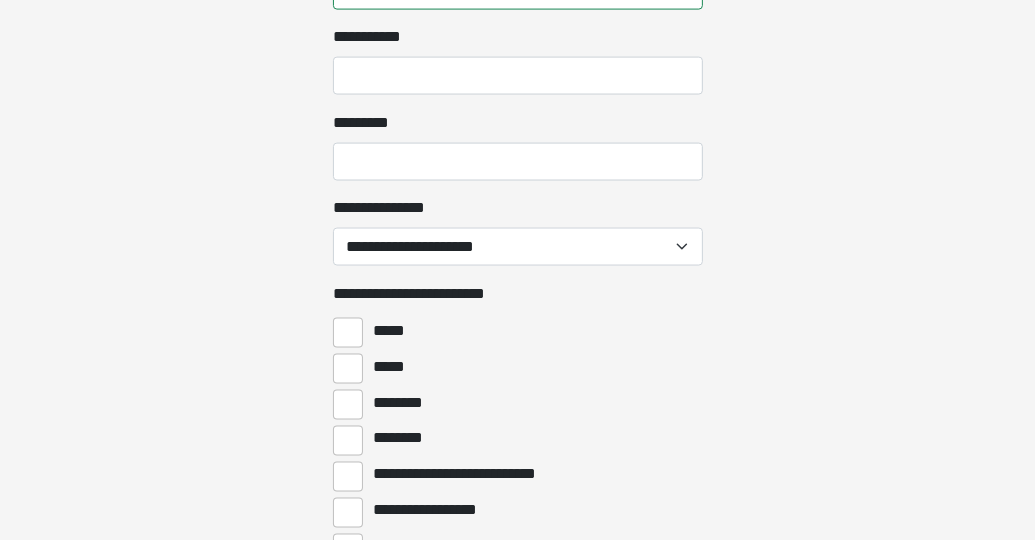 click on "*****" at bounding box center [518, 331] 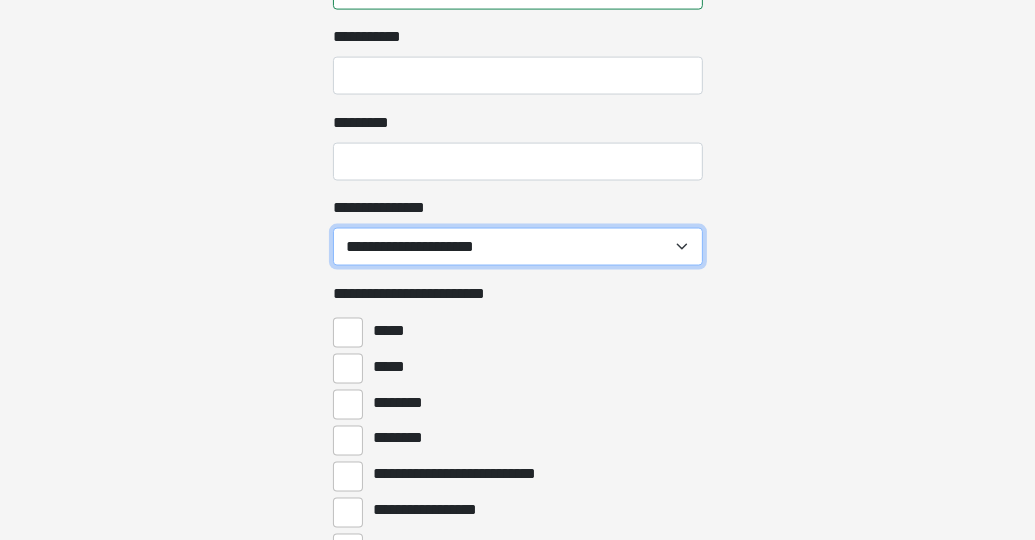 click on "**********" at bounding box center [518, 247] 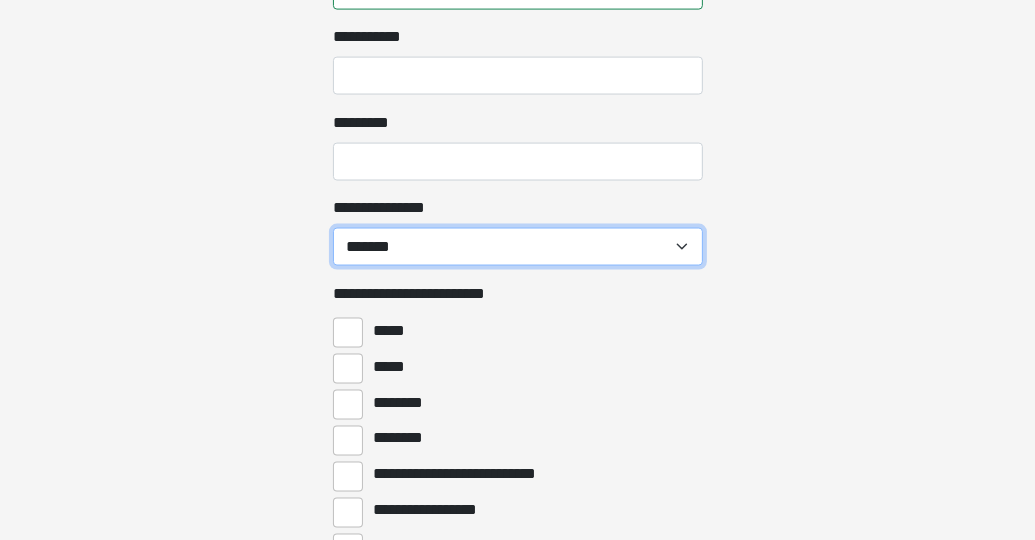 click on "**********" at bounding box center (518, 247) 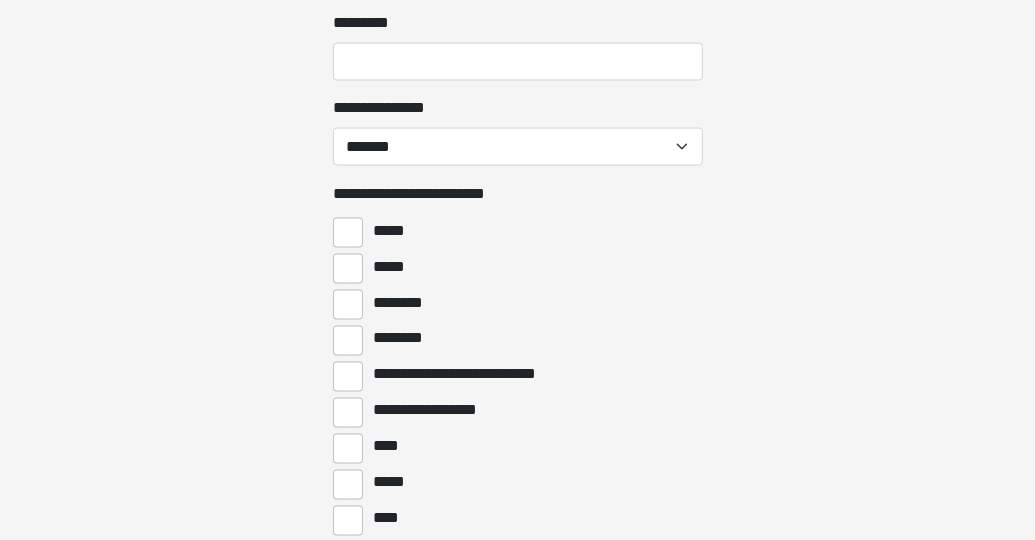 click on "**********" at bounding box center (480, 375) 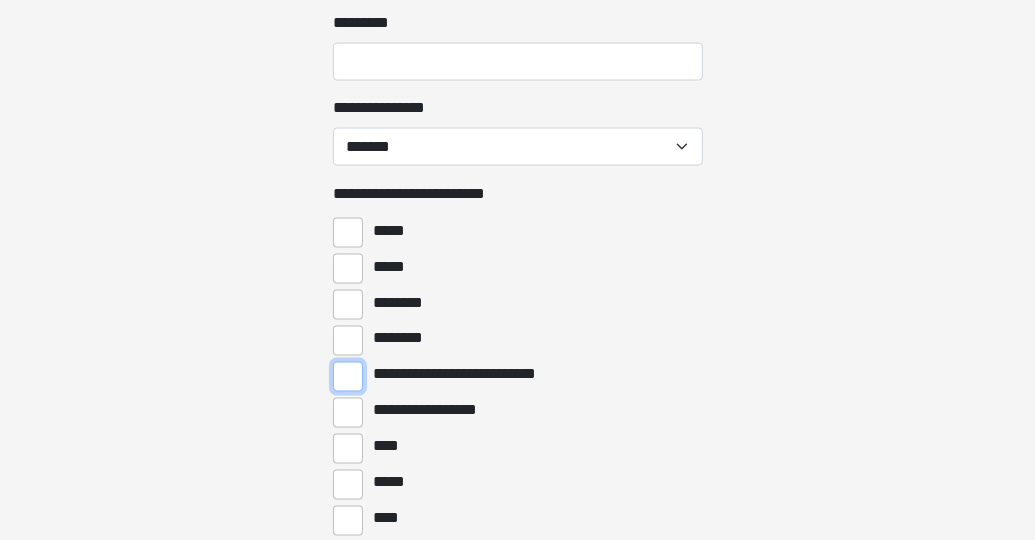 click on "**********" at bounding box center (348, 377) 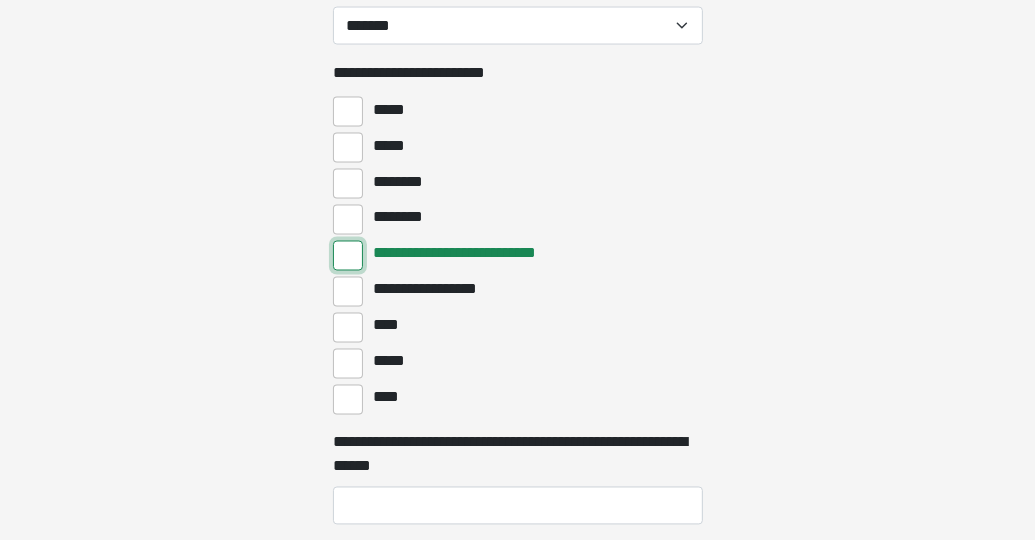 scroll, scrollTop: 2368, scrollLeft: 0, axis: vertical 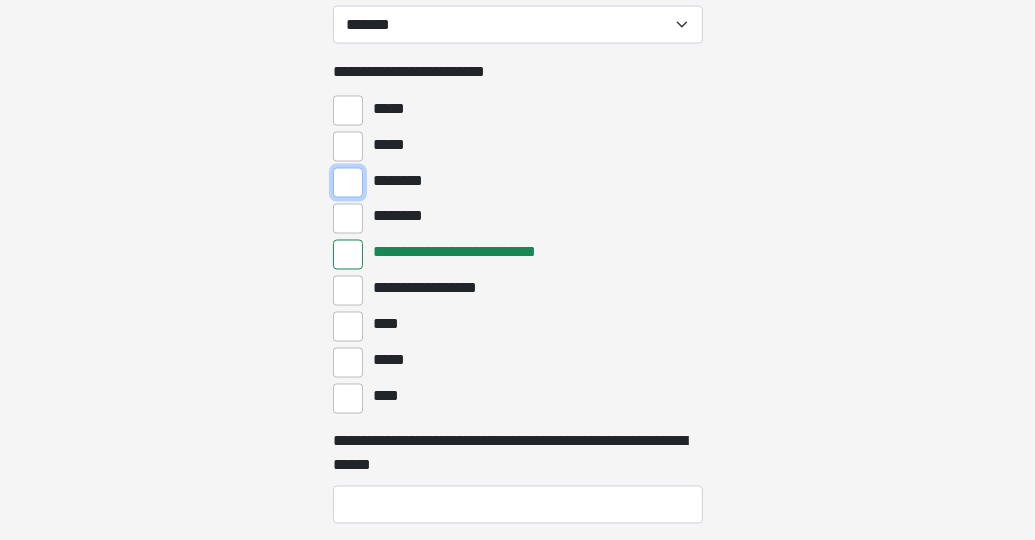 click on "********" at bounding box center (348, 183) 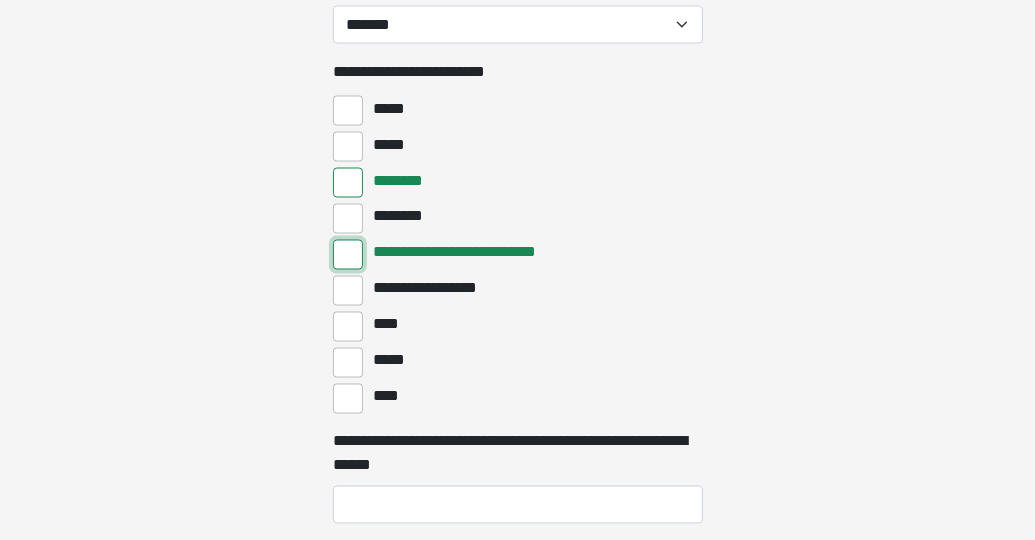 click on "**********" at bounding box center [348, 255] 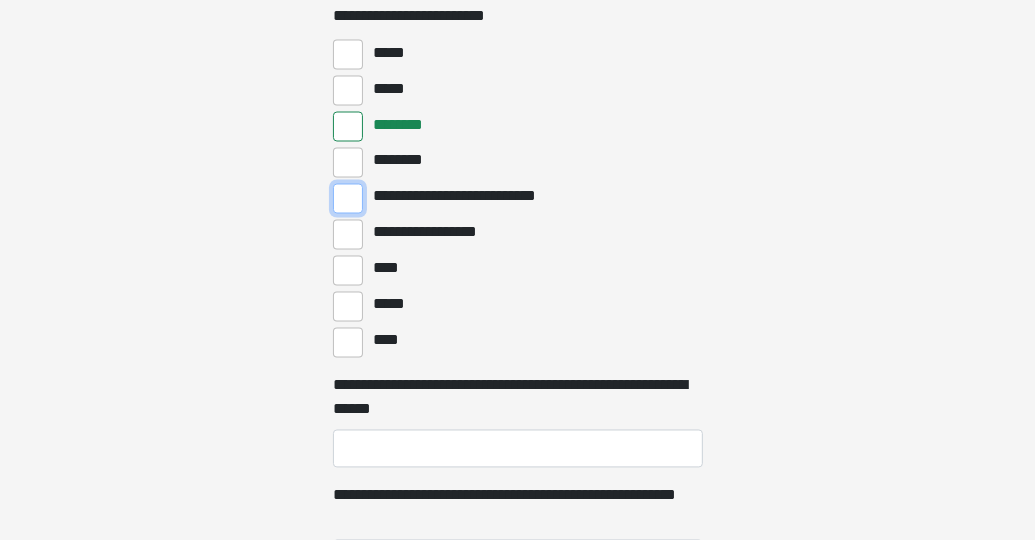 scroll, scrollTop: 2382, scrollLeft: 0, axis: vertical 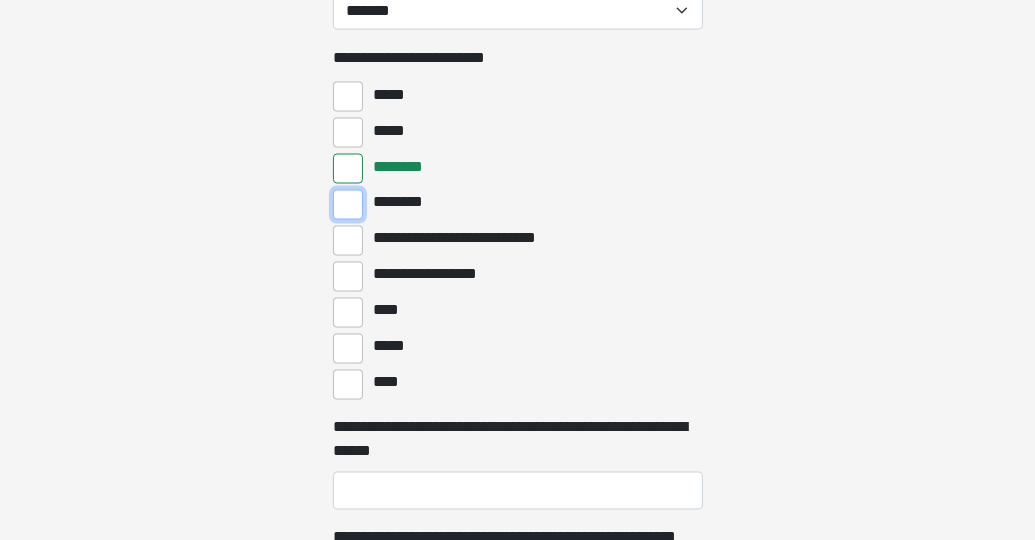 click on "********" at bounding box center (348, 205) 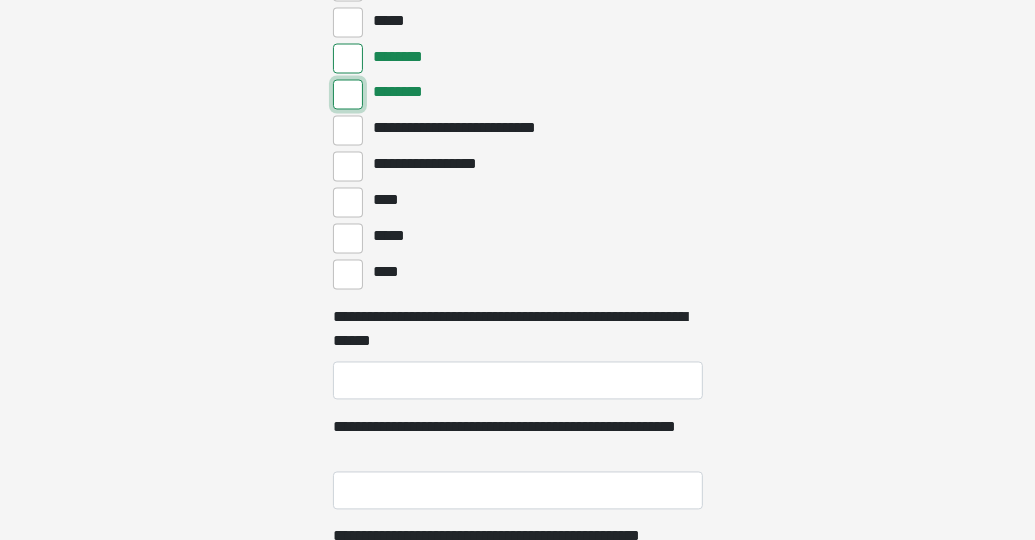 scroll, scrollTop: 2504, scrollLeft: 0, axis: vertical 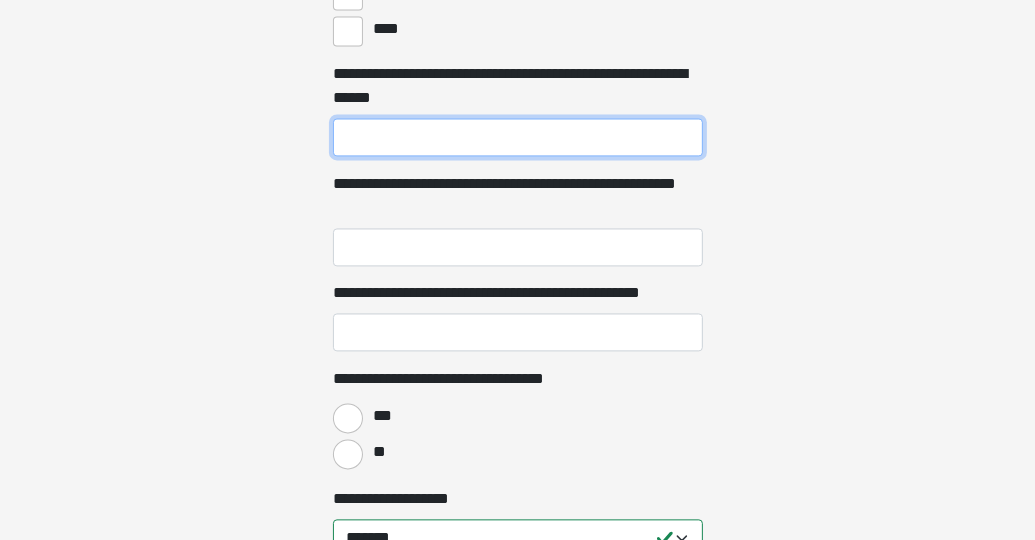 click on "**********" at bounding box center [518, 137] 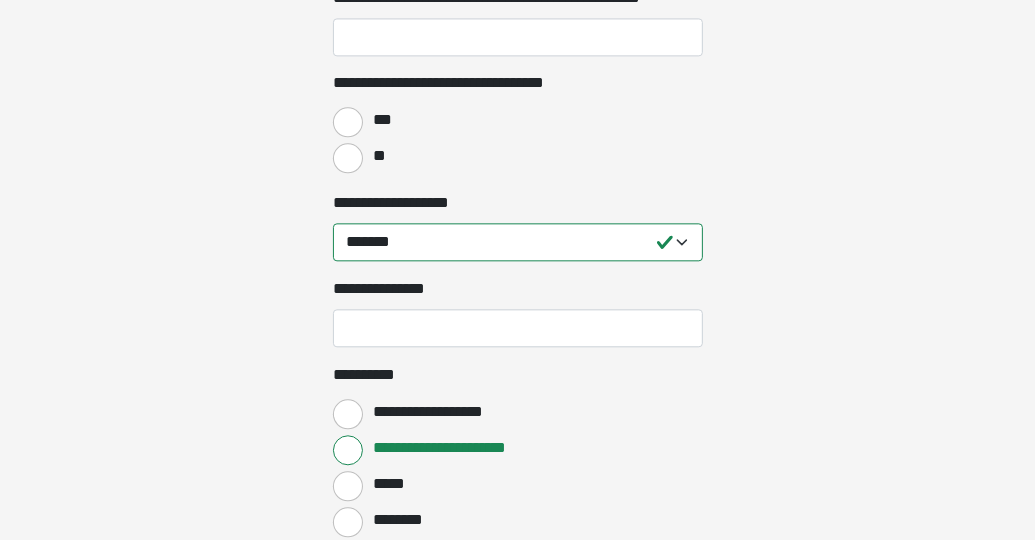 scroll, scrollTop: 3147, scrollLeft: 0, axis: vertical 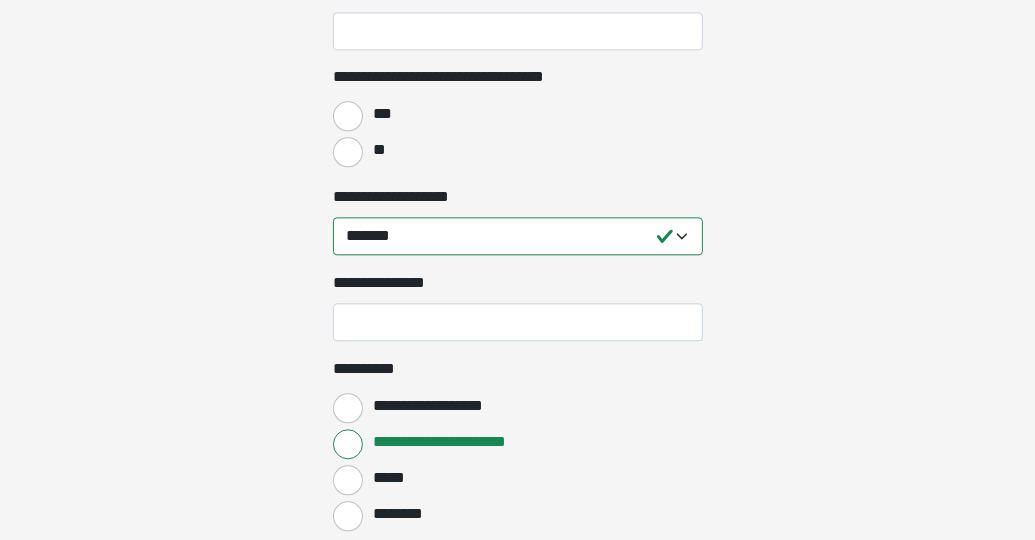 type on "***" 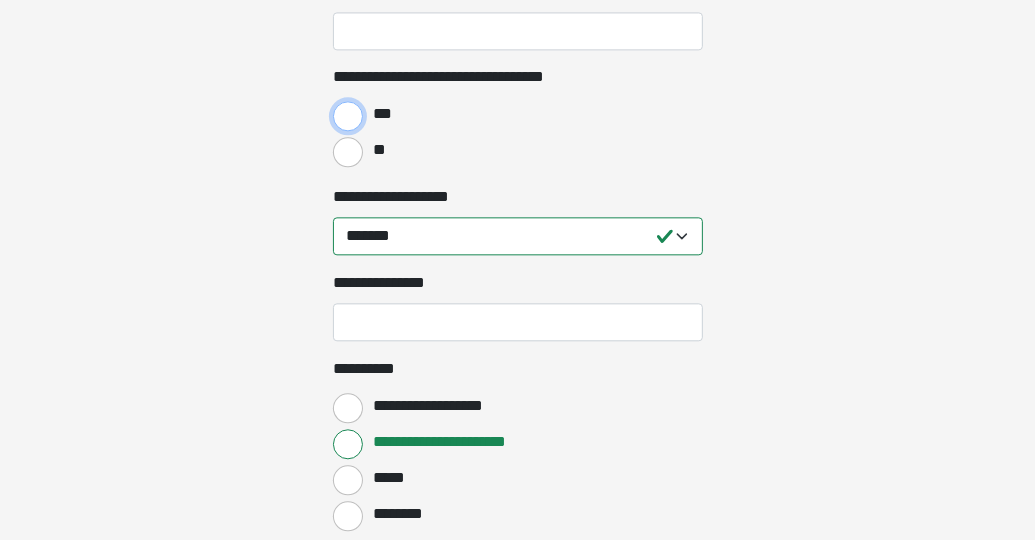 click on "***" at bounding box center [348, 116] 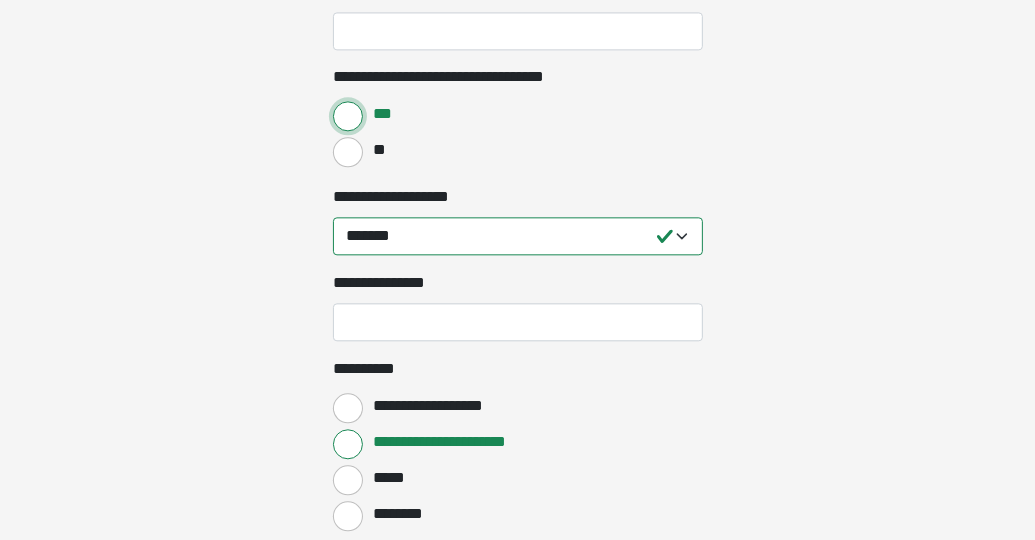 click on "***" at bounding box center (348, 116) 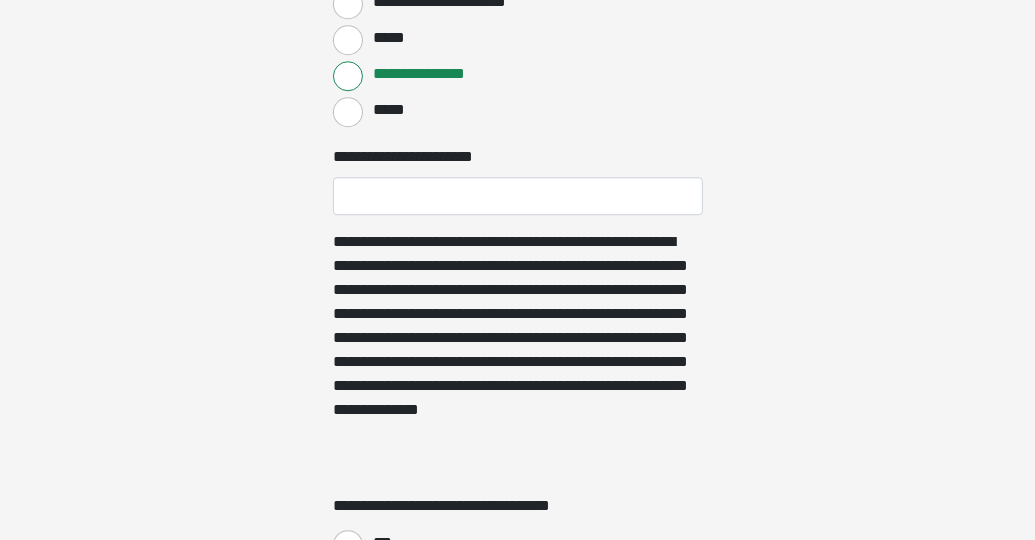 scroll, scrollTop: 3817, scrollLeft: 0, axis: vertical 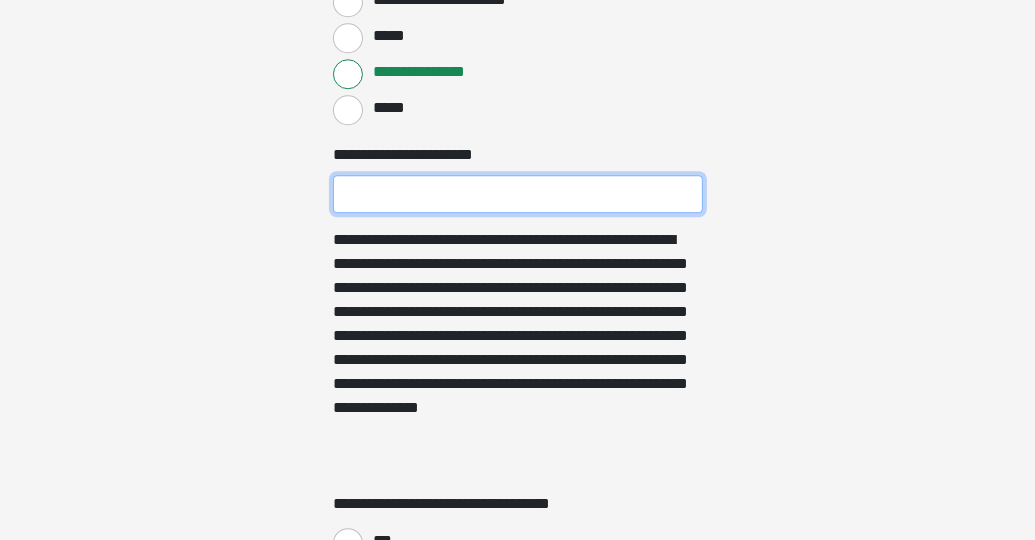 click on "**********" at bounding box center [518, 194] 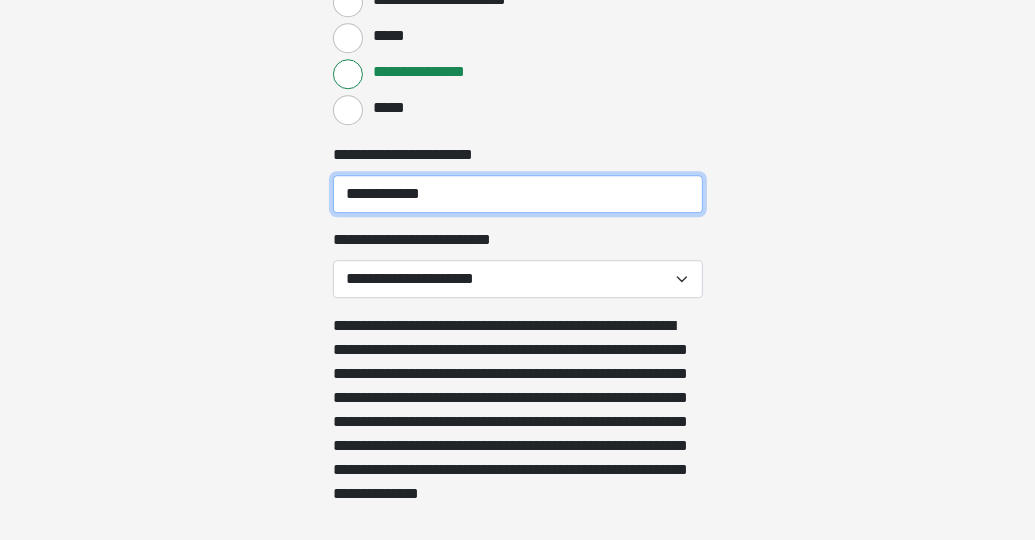 type on "**********" 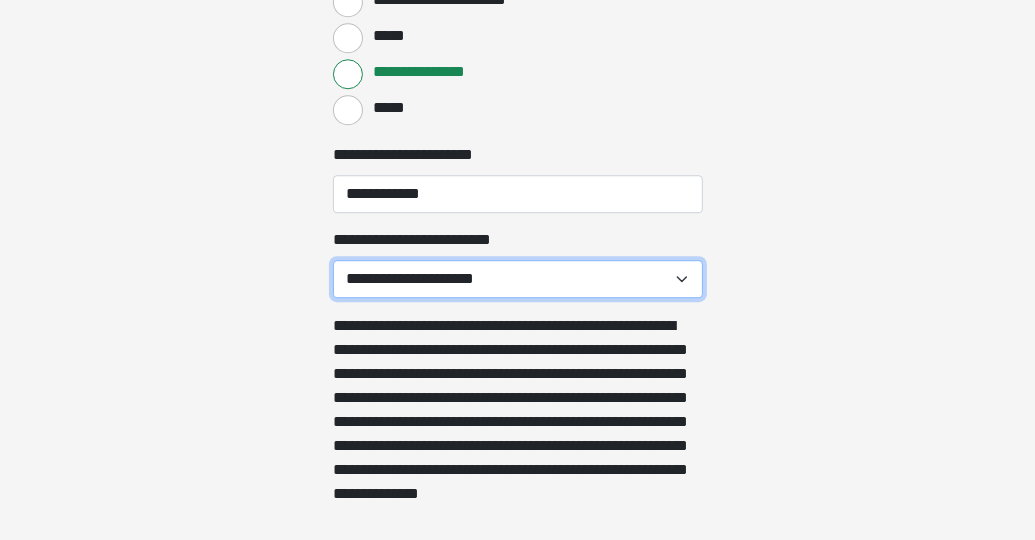 click on "**********" at bounding box center (518, 279) 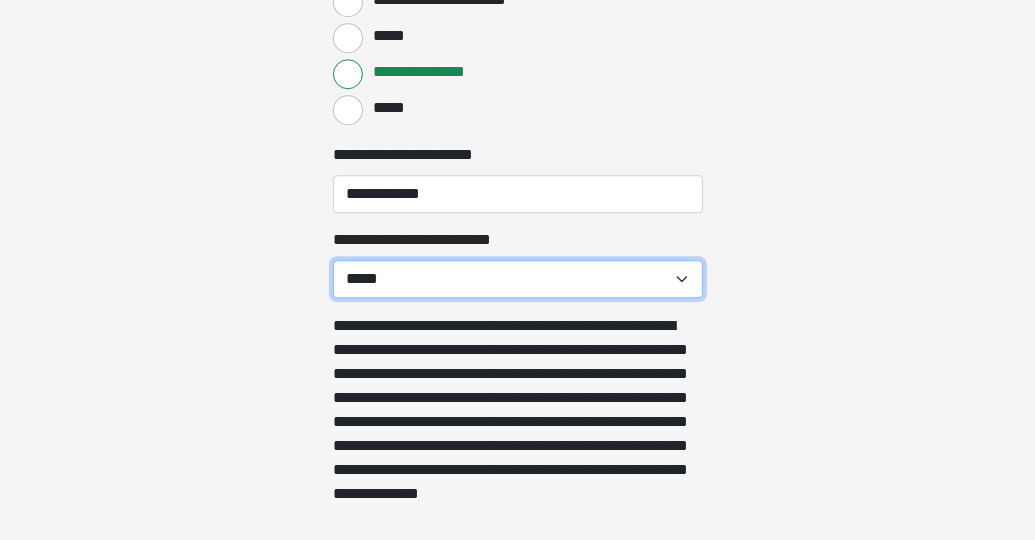 click on "**********" at bounding box center [518, 279] 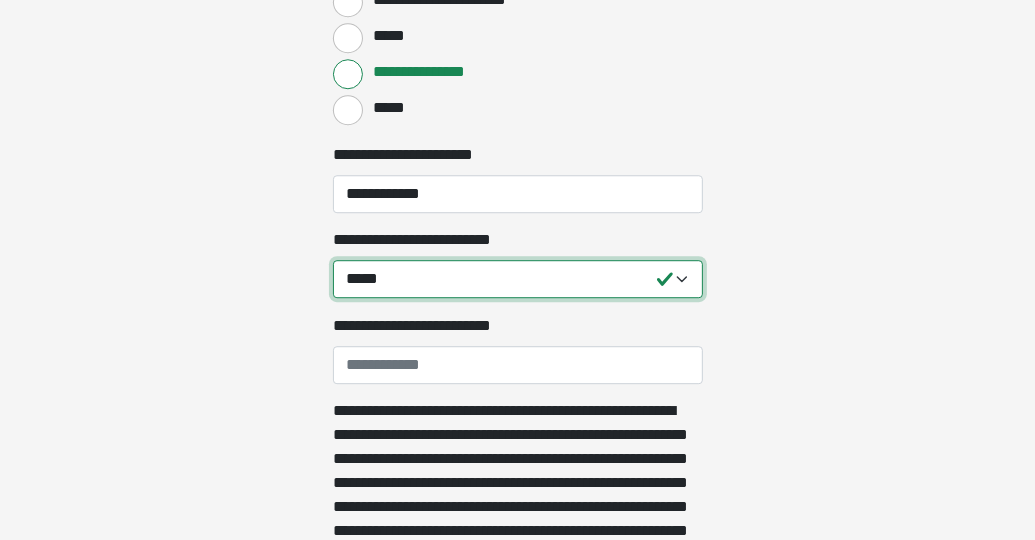 click on "**********" at bounding box center (518, 279) 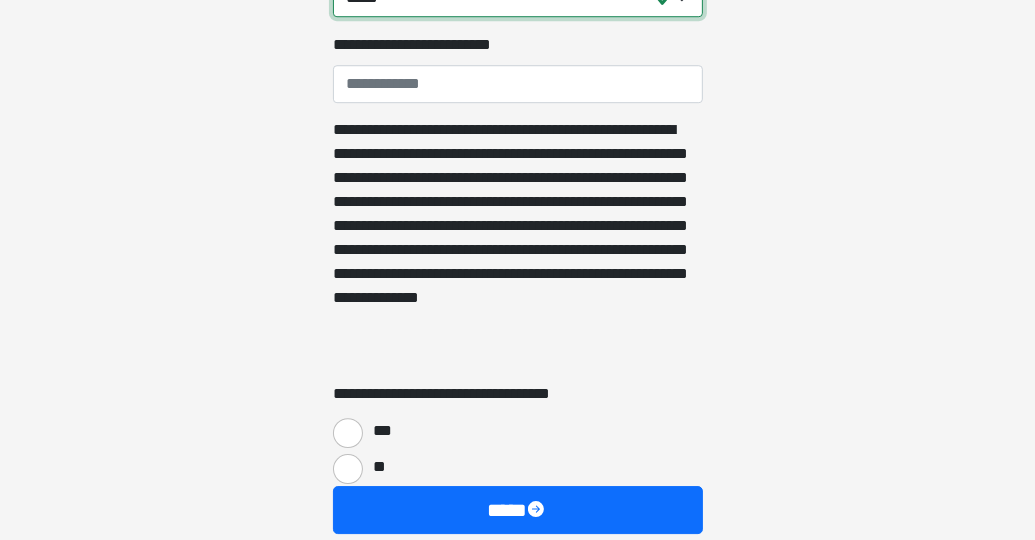 scroll, scrollTop: 4099, scrollLeft: 0, axis: vertical 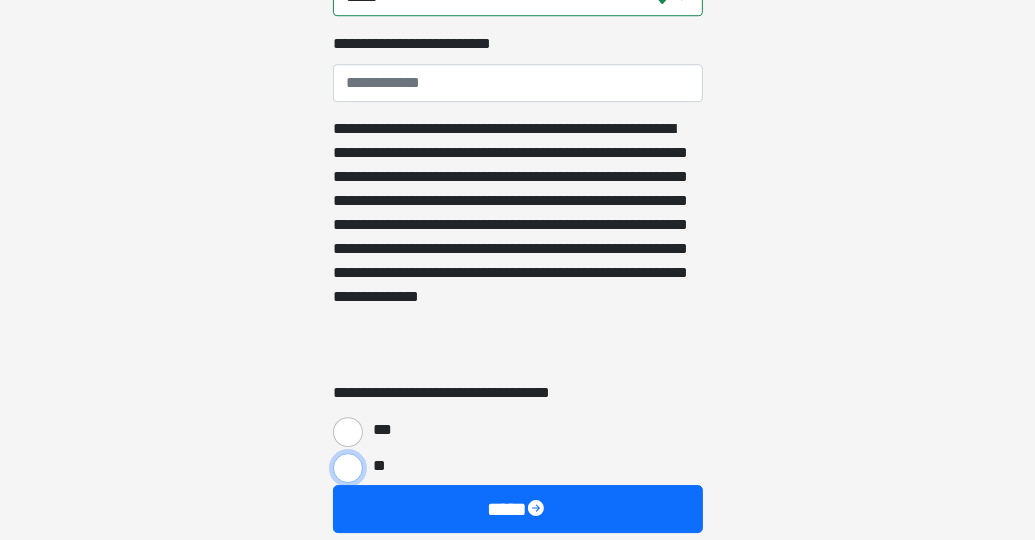 click on "**" at bounding box center (348, 468) 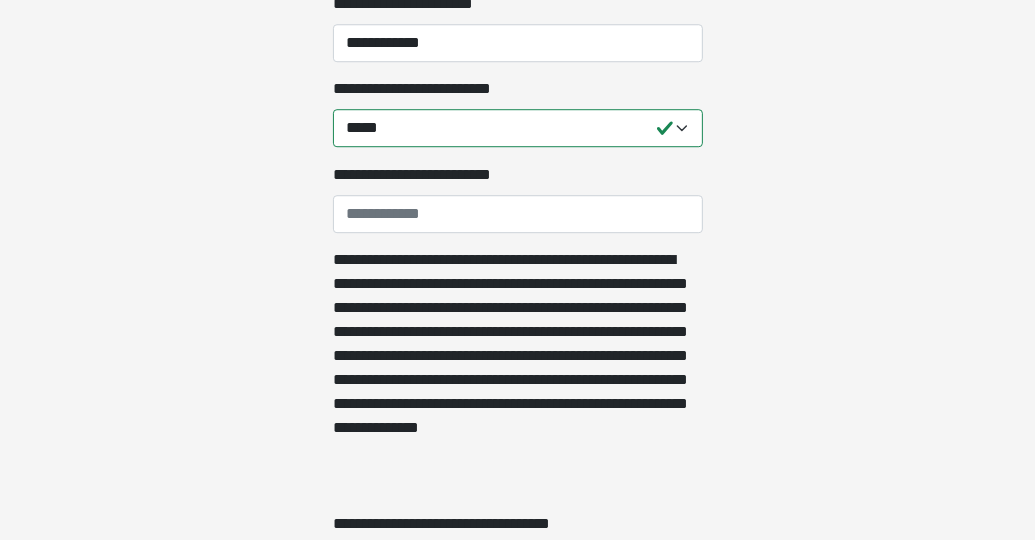 scroll, scrollTop: 3967, scrollLeft: 0, axis: vertical 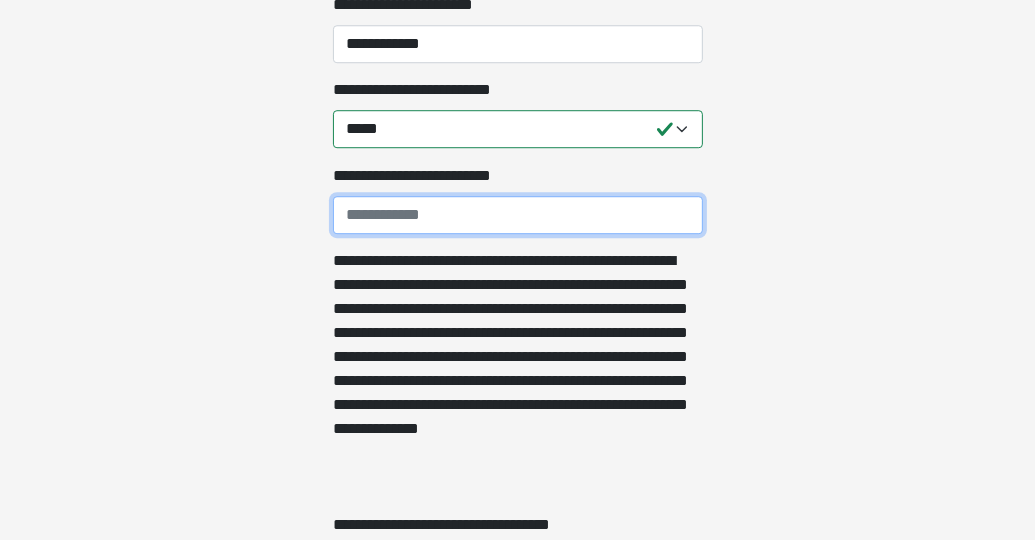 click on "**********" at bounding box center (518, 215) 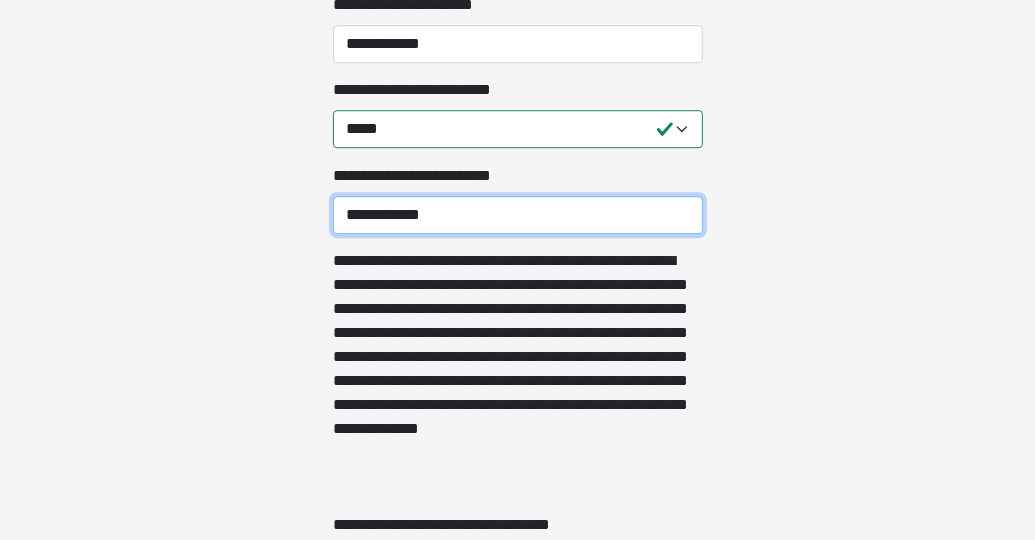 click on "**********" at bounding box center [518, 215] 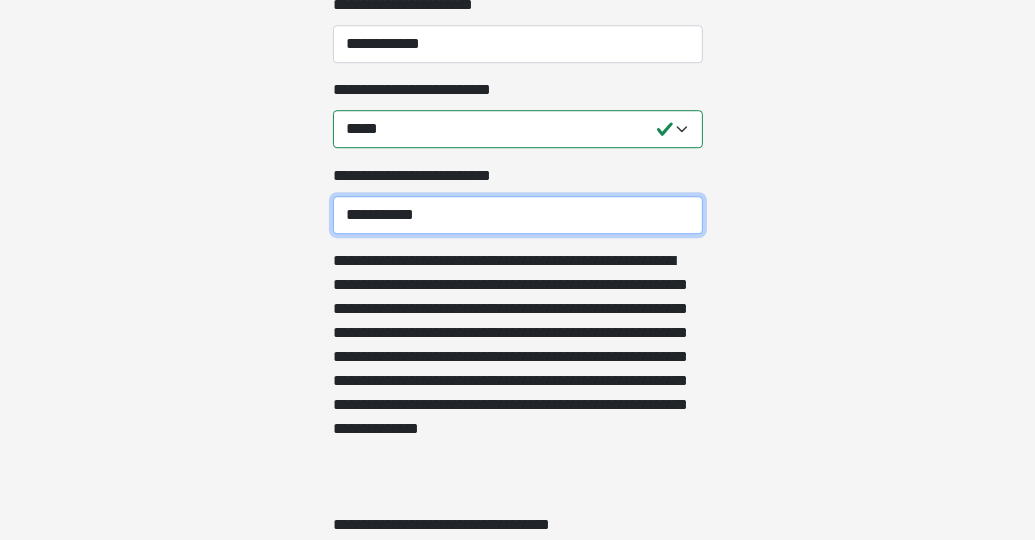 click on "**********" at bounding box center [518, 215] 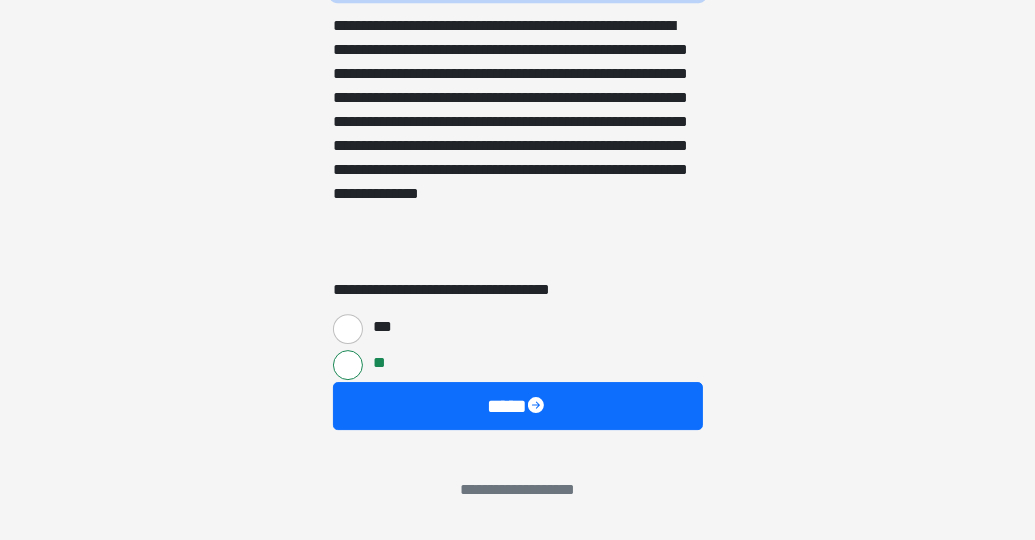 scroll, scrollTop: 4211, scrollLeft: 0, axis: vertical 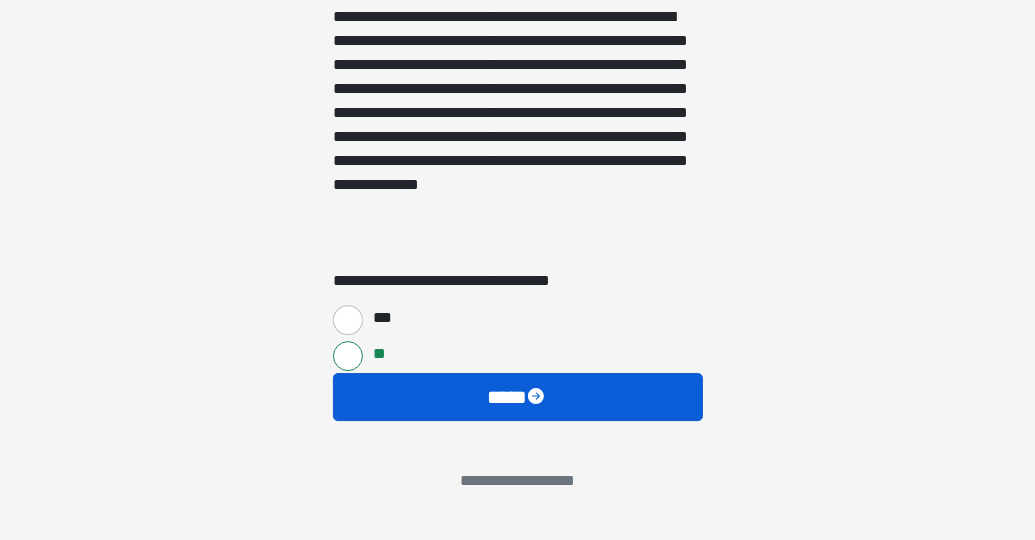 type on "**********" 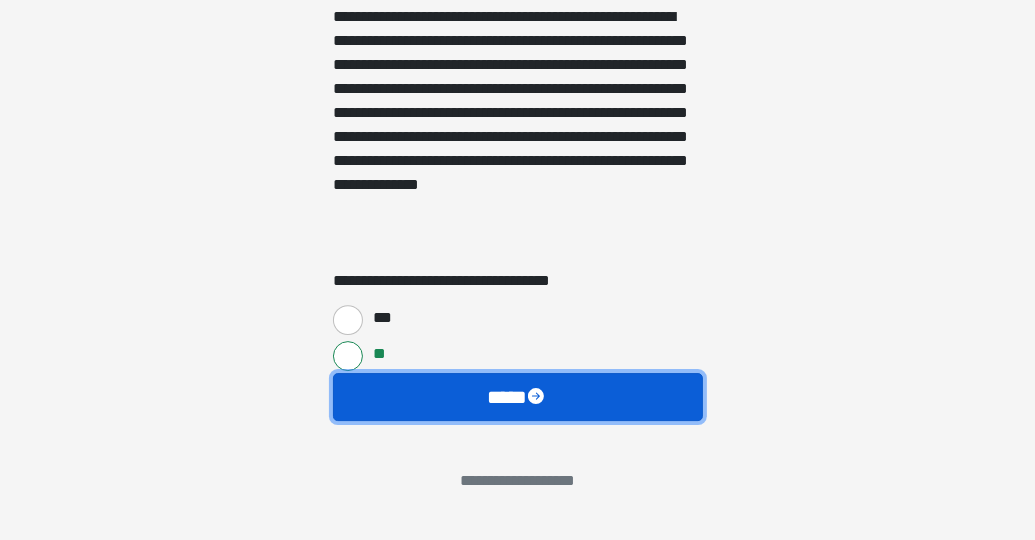 click on "****" at bounding box center [518, 397] 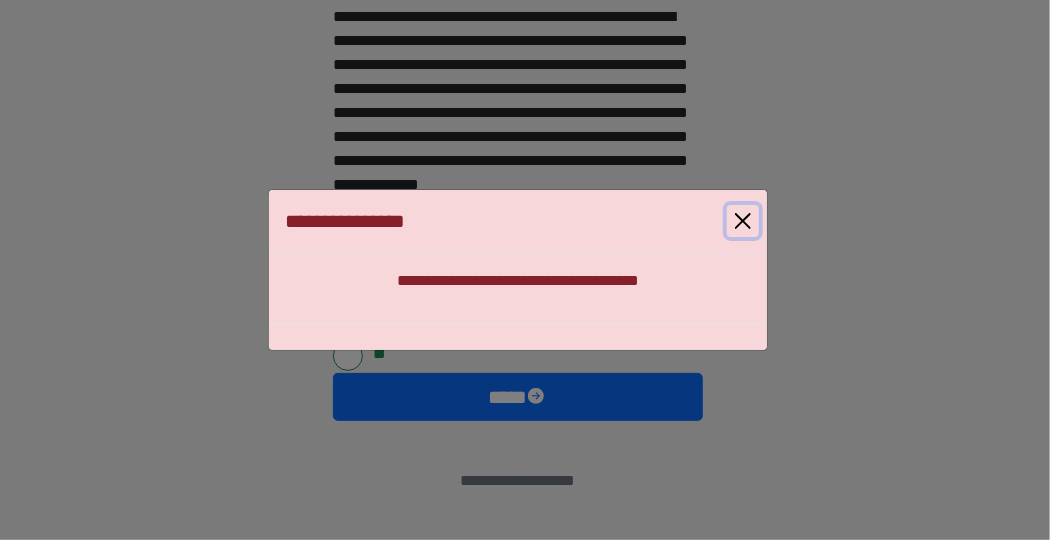 click at bounding box center [743, 221] 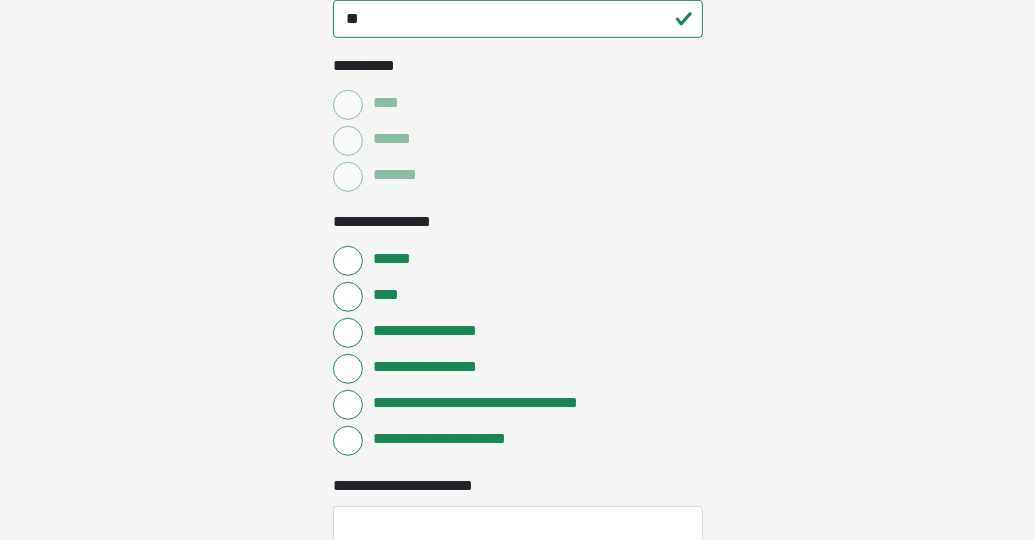 scroll, scrollTop: 745, scrollLeft: 0, axis: vertical 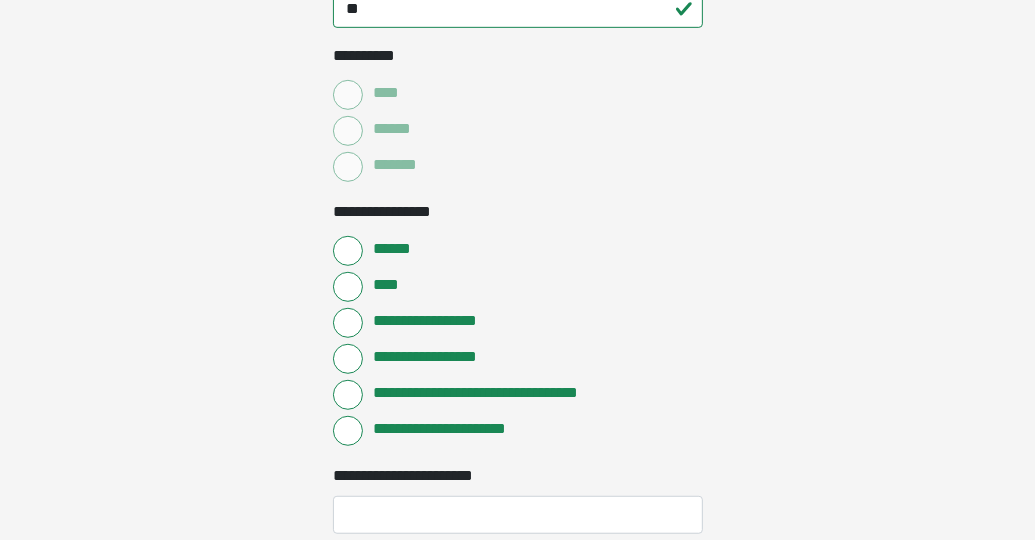click on "******" at bounding box center [518, 129] 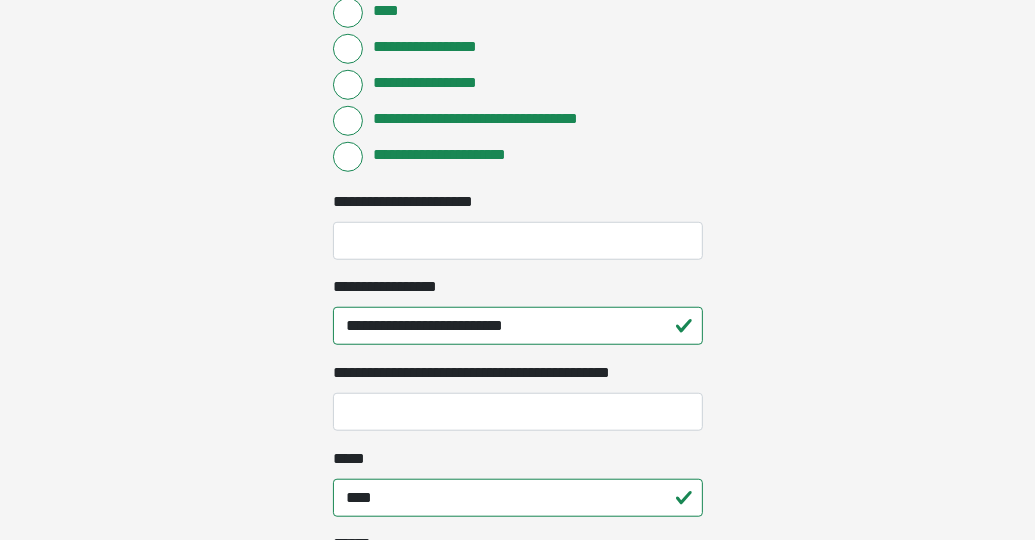 scroll, scrollTop: 1023, scrollLeft: 0, axis: vertical 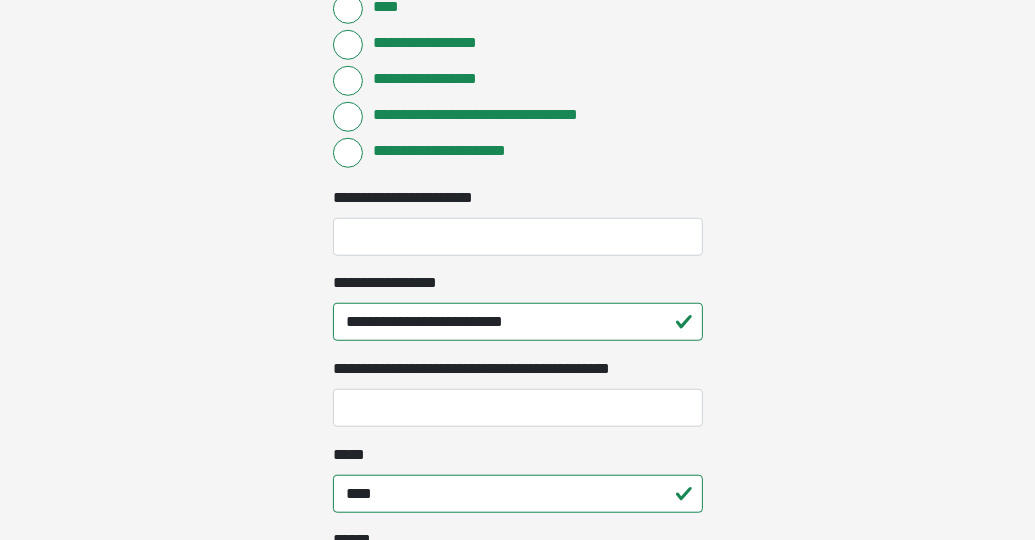 drag, startPoint x: 616, startPoint y: 235, endPoint x: 652, endPoint y: 211, distance: 43.266617 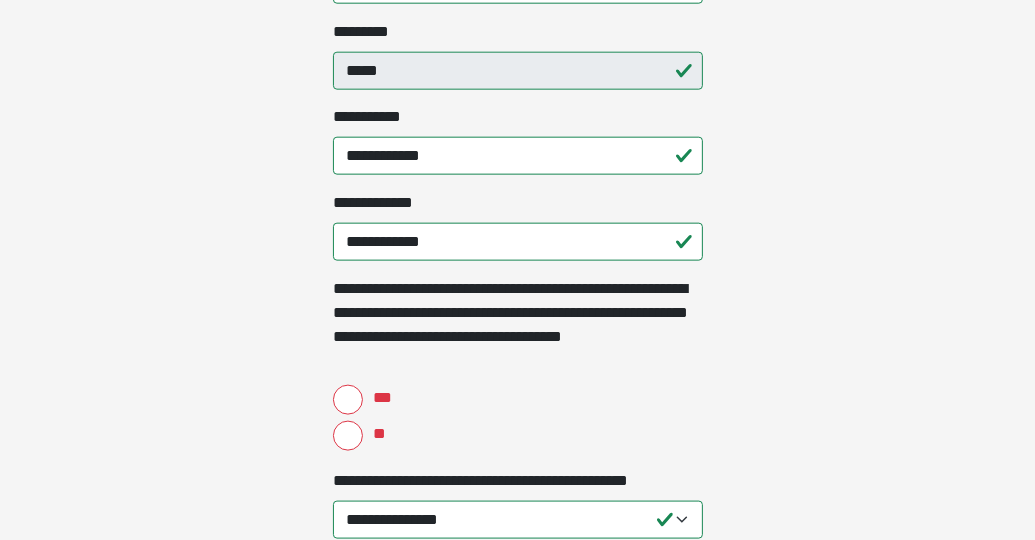 scroll, scrollTop: 1618, scrollLeft: 0, axis: vertical 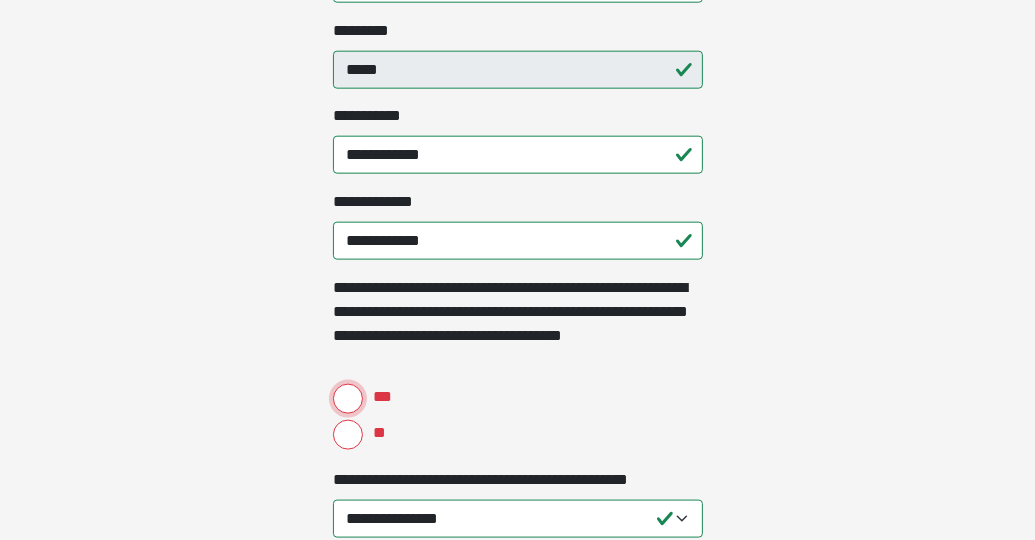 click on "***" at bounding box center [348, 399] 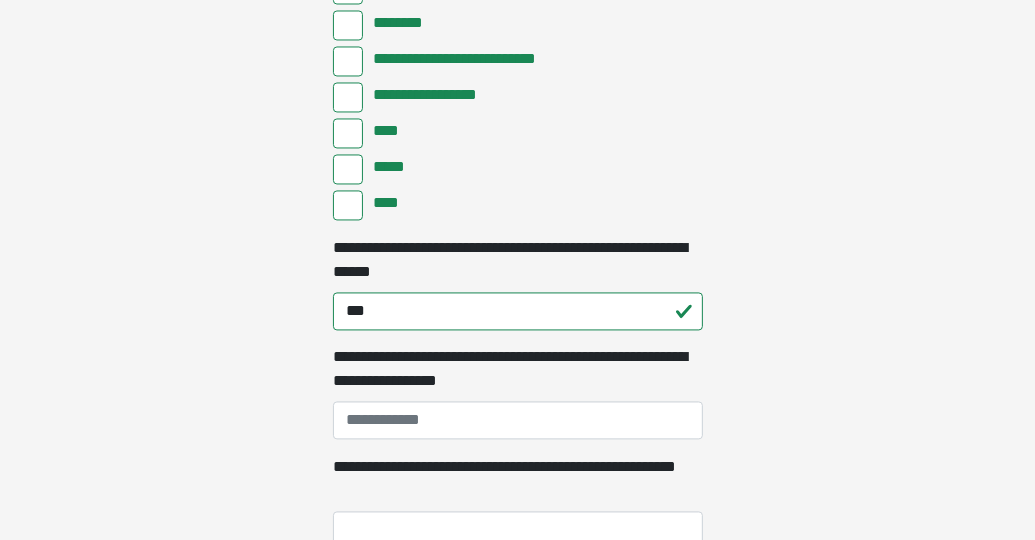 scroll, scrollTop: 2650, scrollLeft: 0, axis: vertical 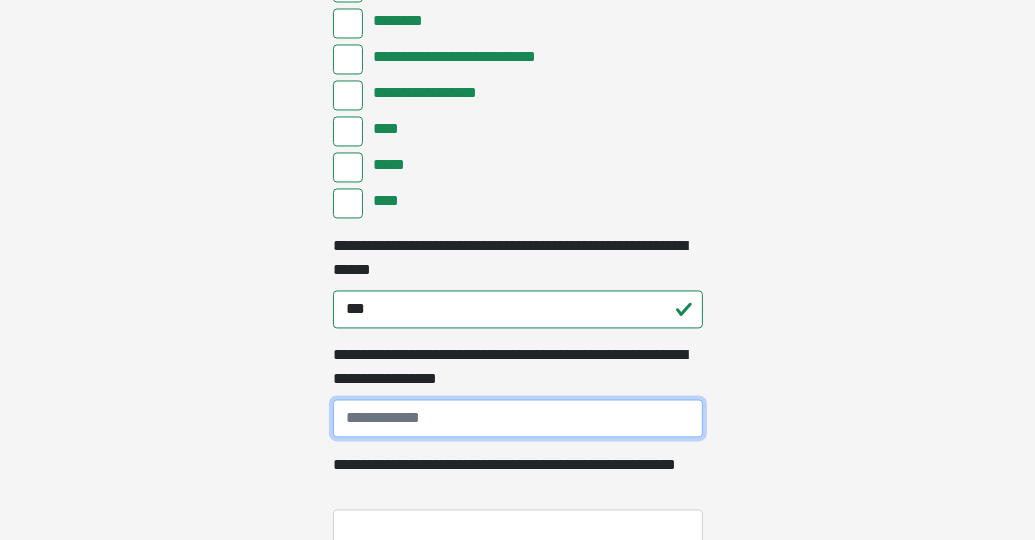 click on "**********" at bounding box center [518, 418] 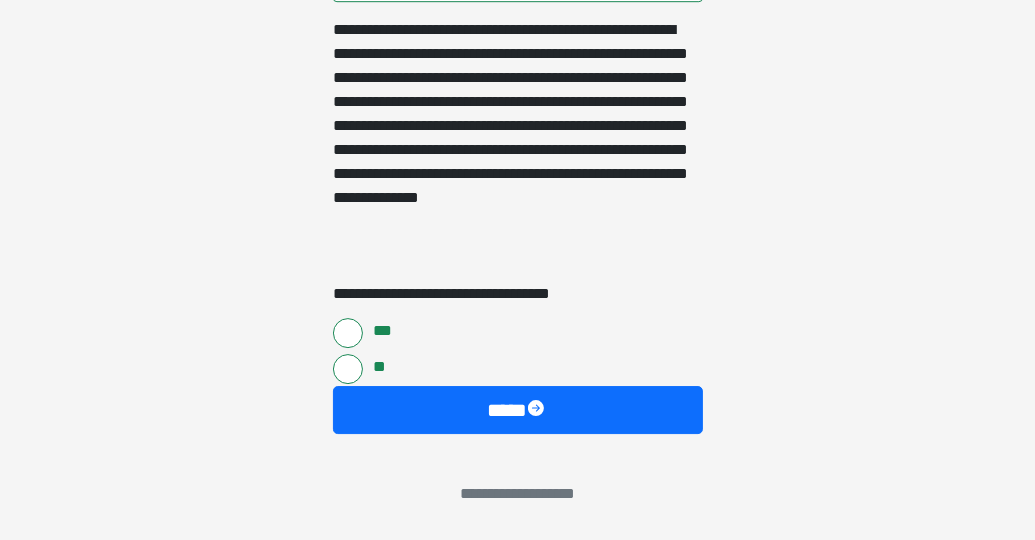 scroll, scrollTop: 4296, scrollLeft: 0, axis: vertical 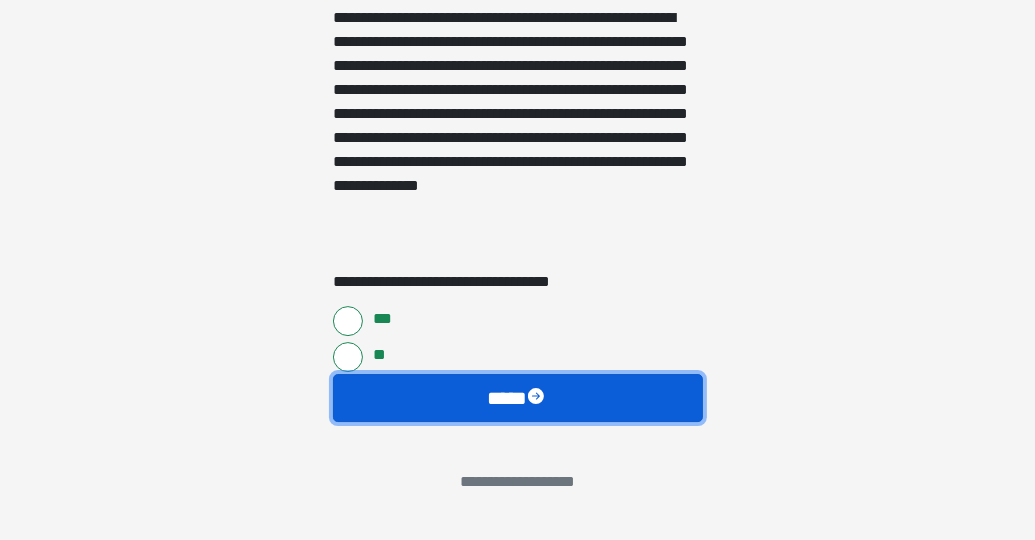 click on "****" at bounding box center (518, 398) 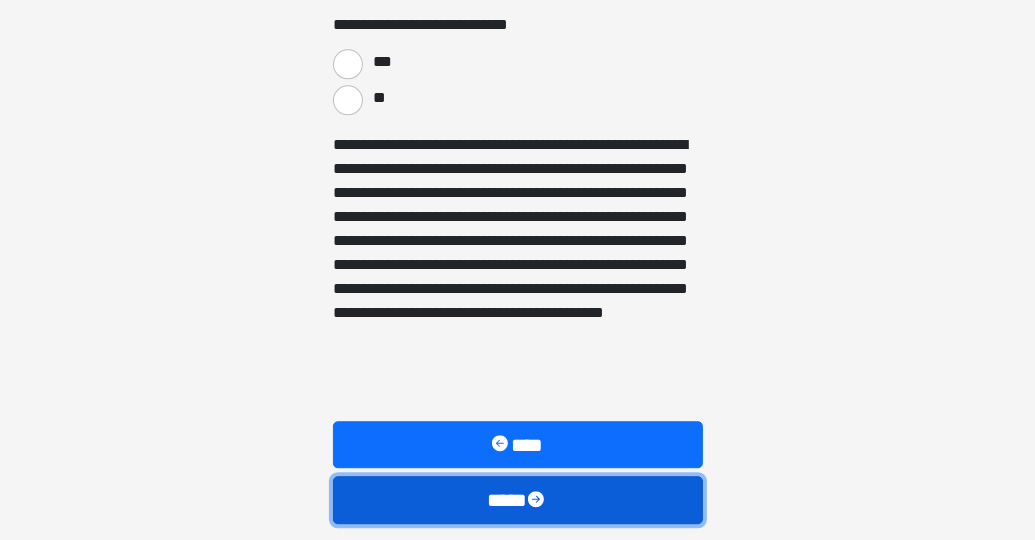 scroll, scrollTop: 3484, scrollLeft: 0, axis: vertical 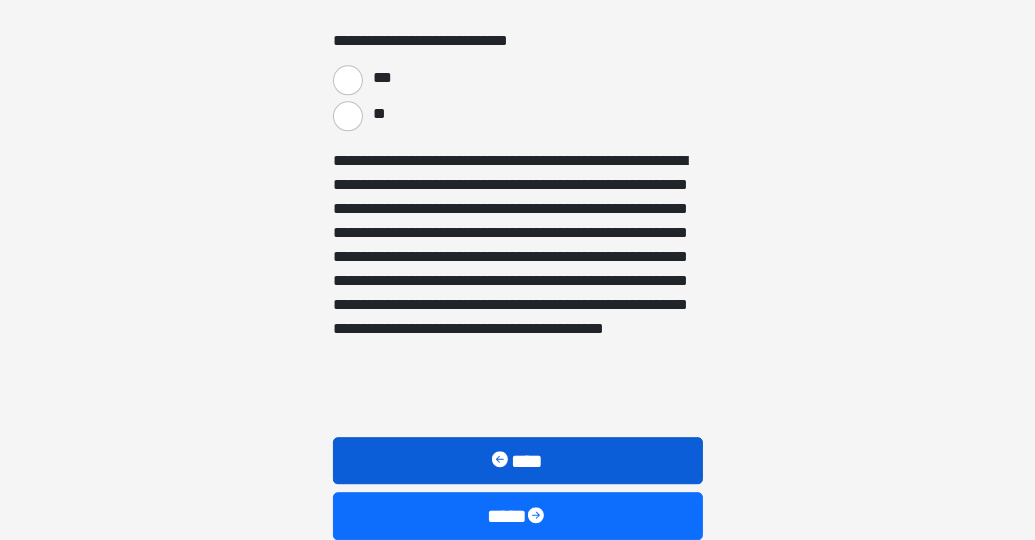 click at bounding box center (502, 461) 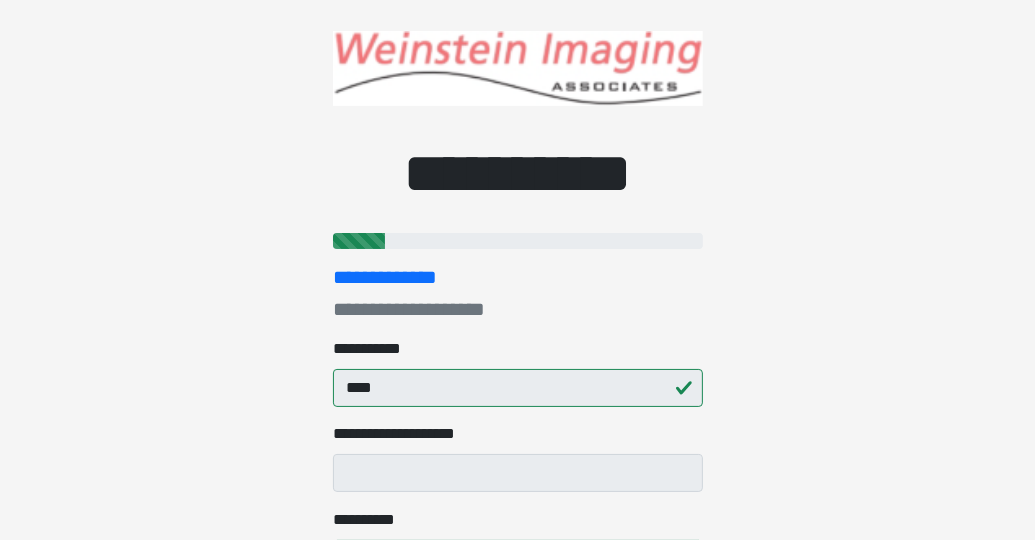 scroll, scrollTop: 0, scrollLeft: 0, axis: both 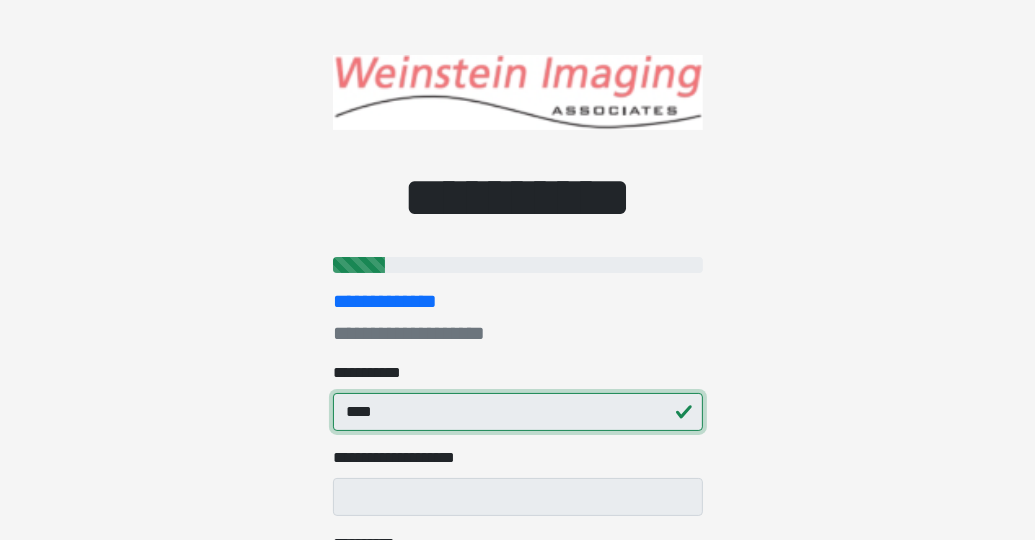 click on "****" at bounding box center [518, 412] 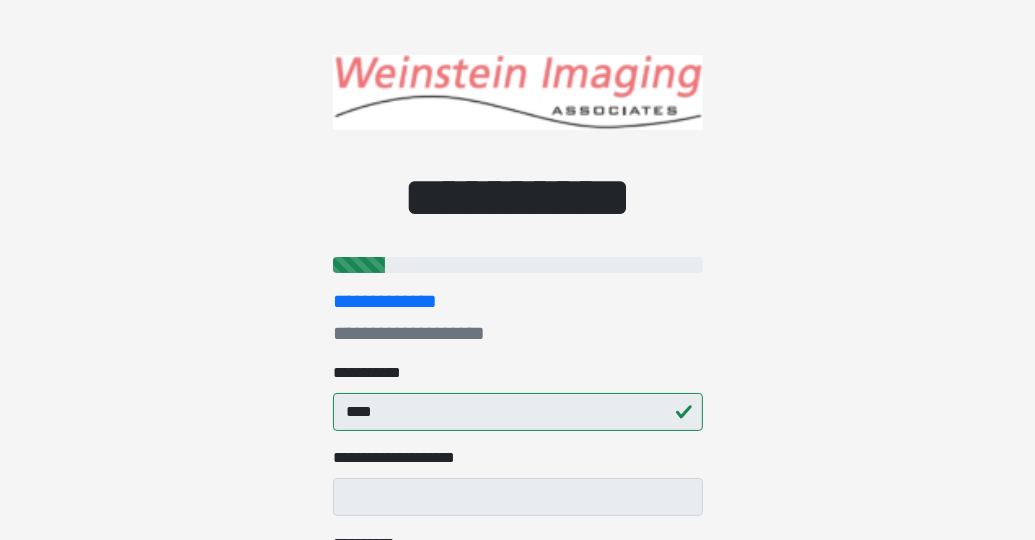 click on "**********" at bounding box center (517, 270) 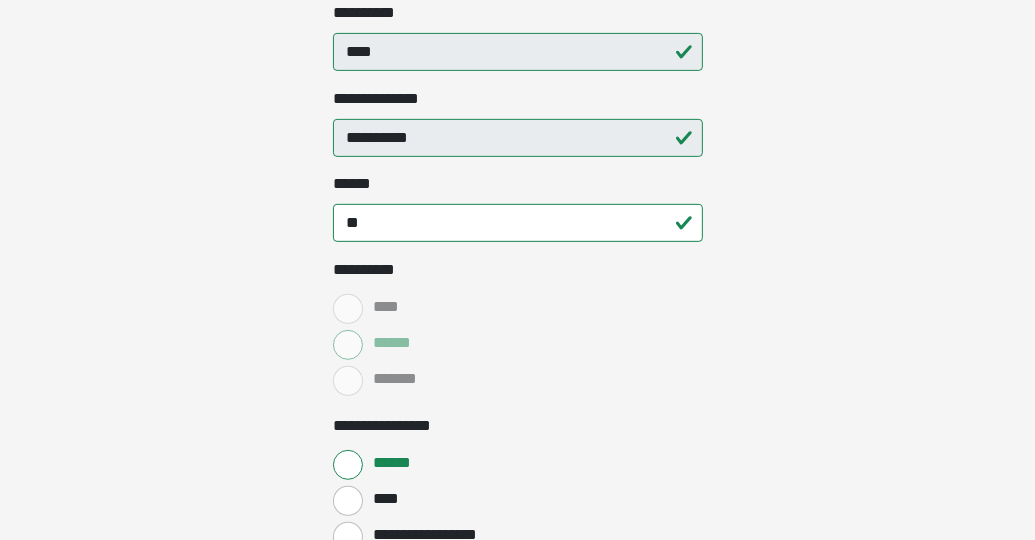scroll, scrollTop: 532, scrollLeft: 0, axis: vertical 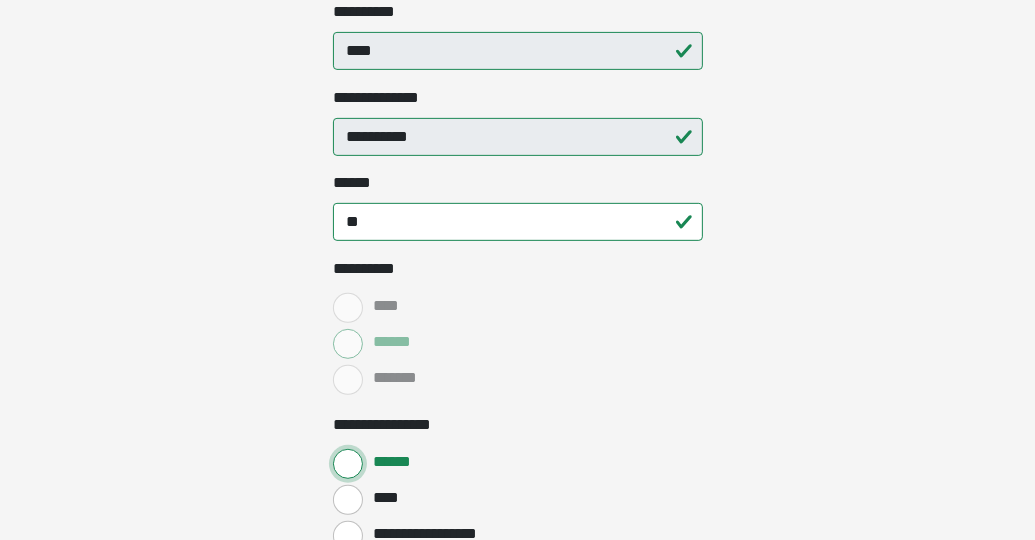 click on "******" at bounding box center (348, 464) 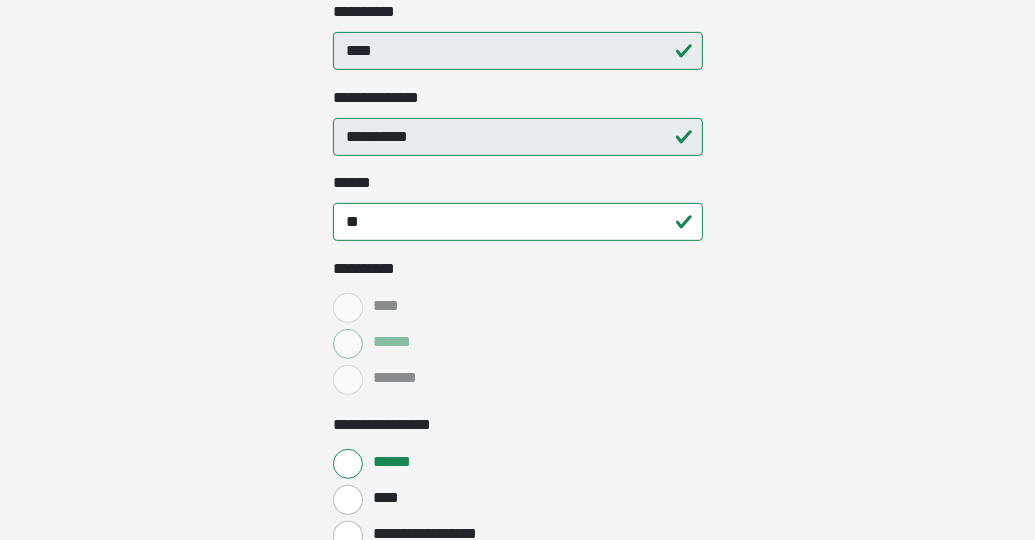 click on "******" at bounding box center (518, 462) 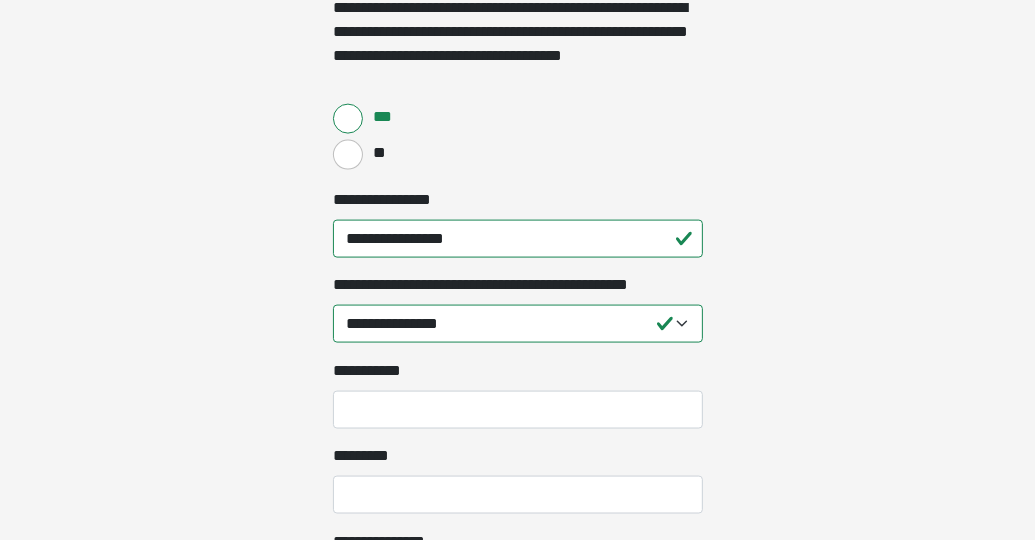 scroll, scrollTop: 1900, scrollLeft: 0, axis: vertical 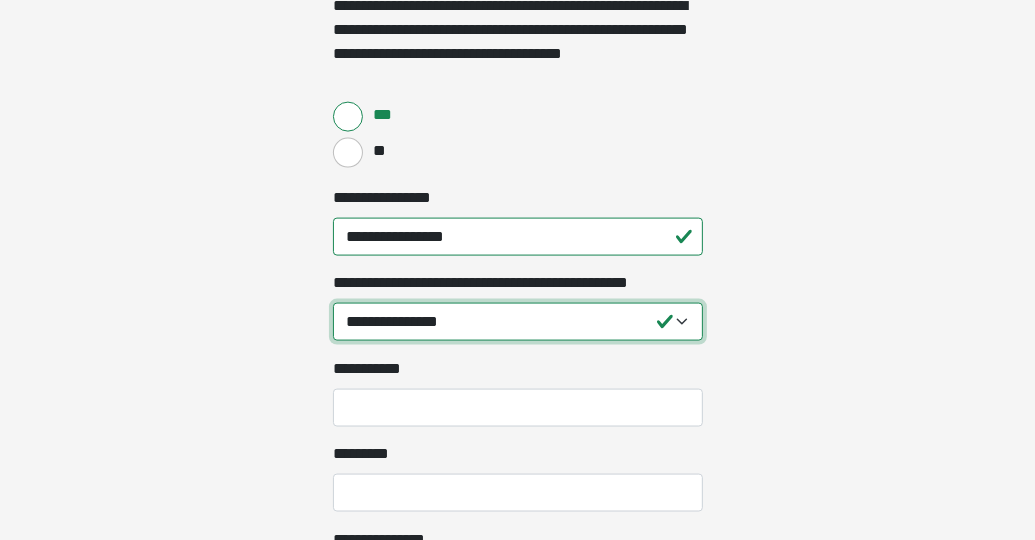 click on "**********" at bounding box center (518, 322) 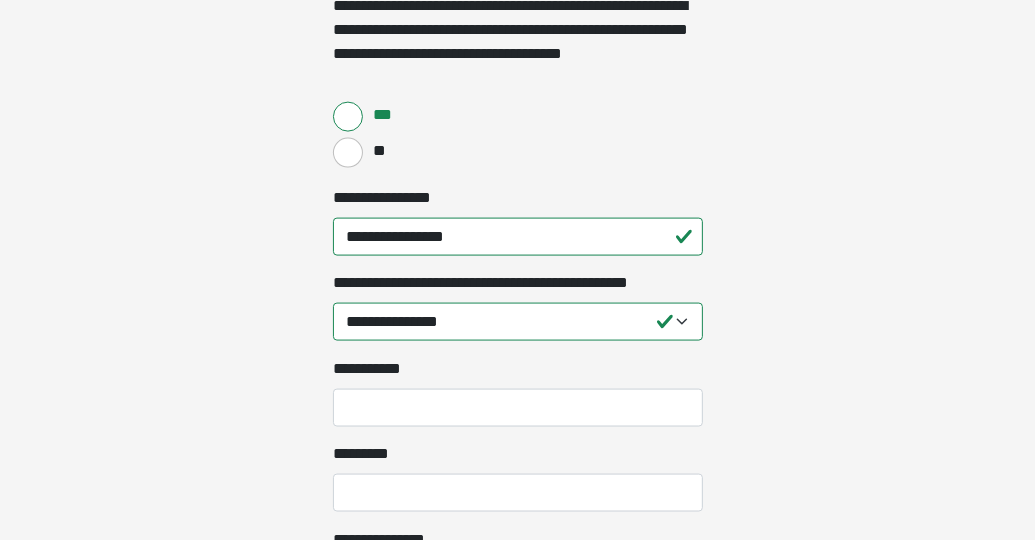 click on "**********" at bounding box center [517, -1630] 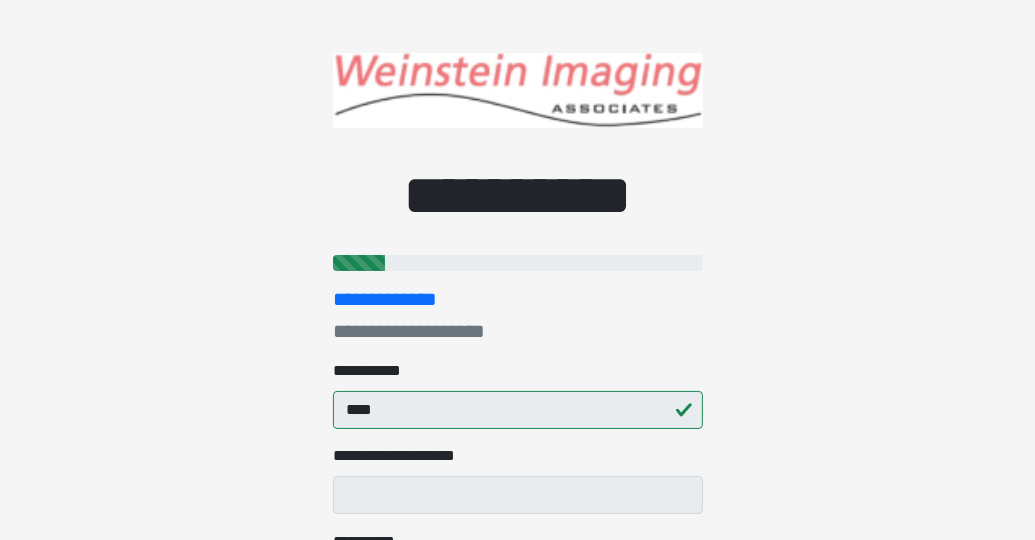 scroll, scrollTop: 0, scrollLeft: 0, axis: both 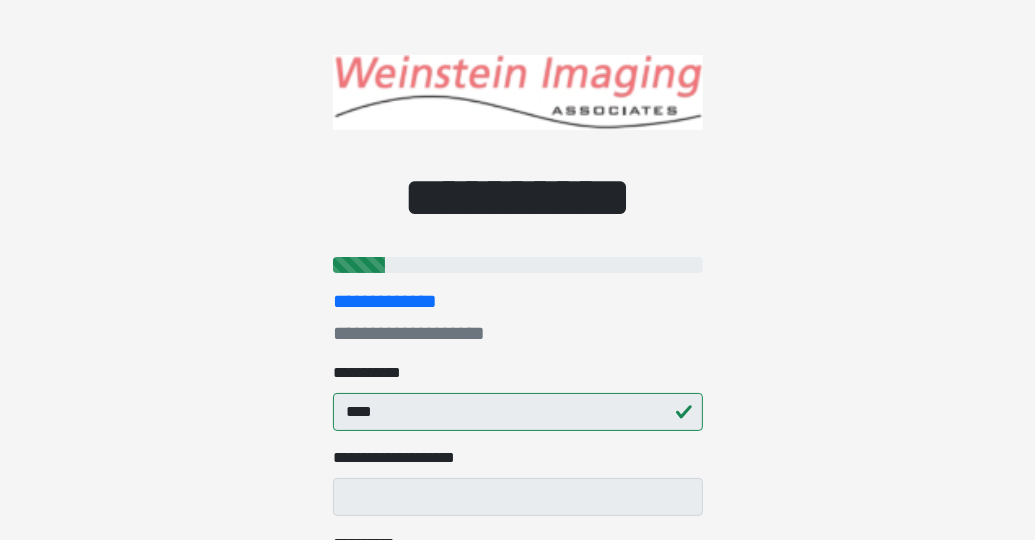 click on "**********" at bounding box center [517, 270] 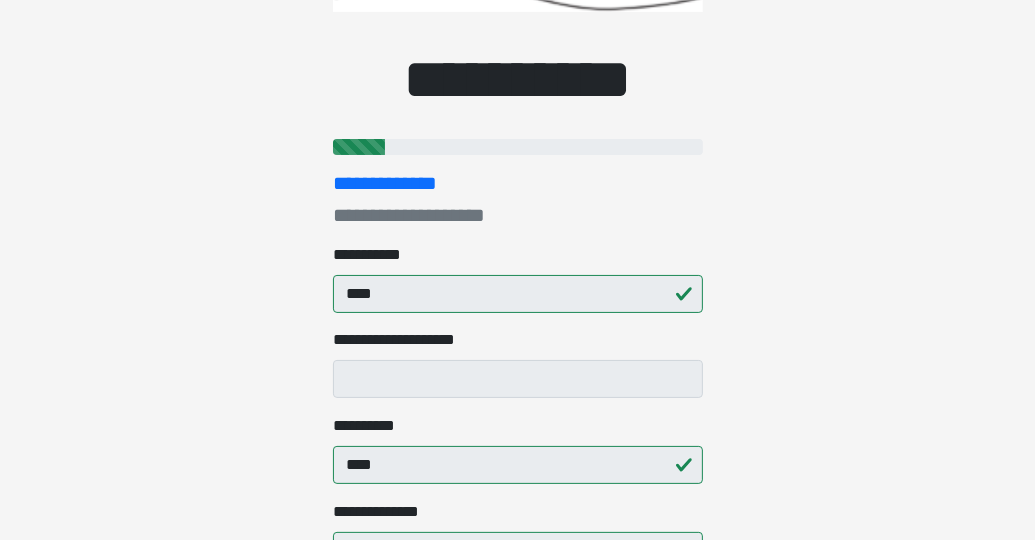 scroll, scrollTop: 0, scrollLeft: 0, axis: both 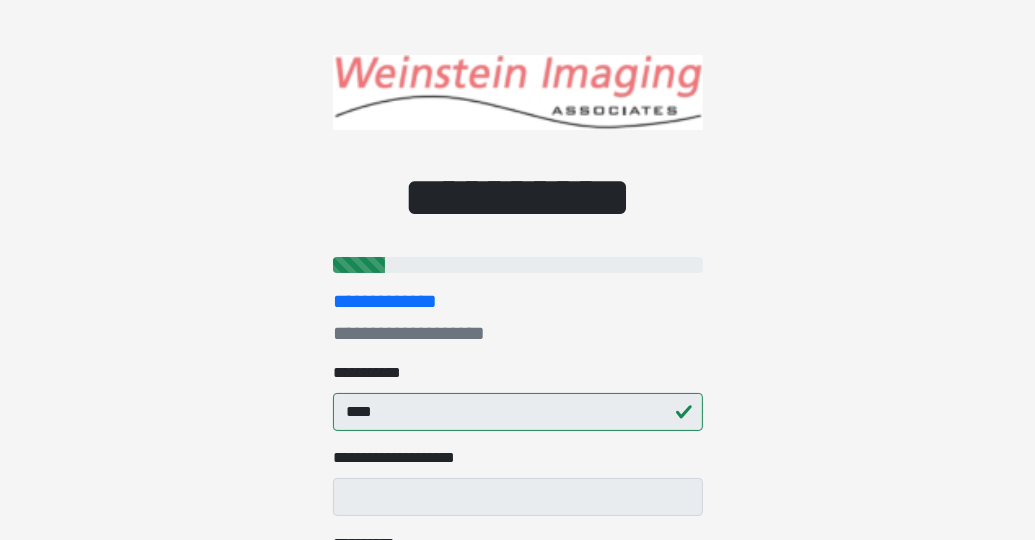 click on "**********" at bounding box center (517, 270) 